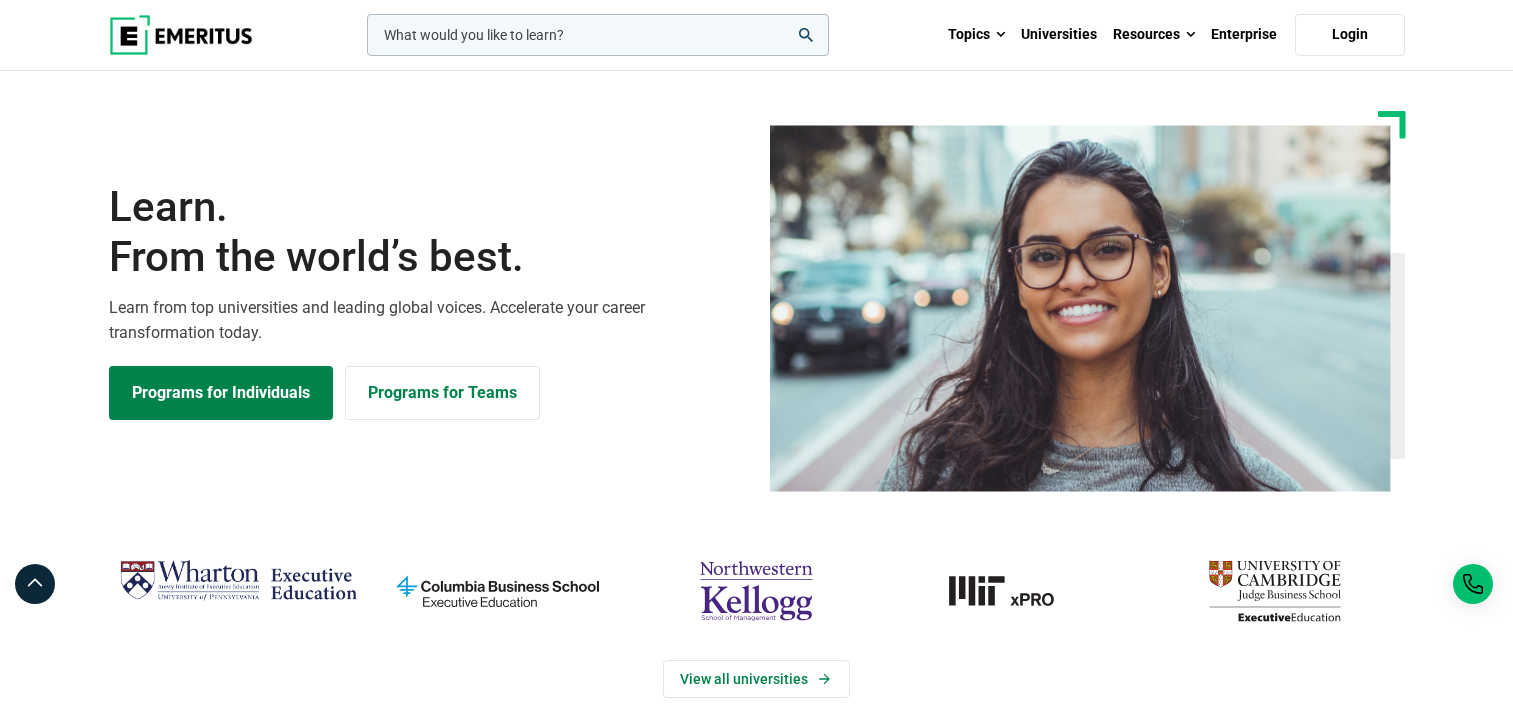scroll, scrollTop: 100, scrollLeft: 0, axis: vertical 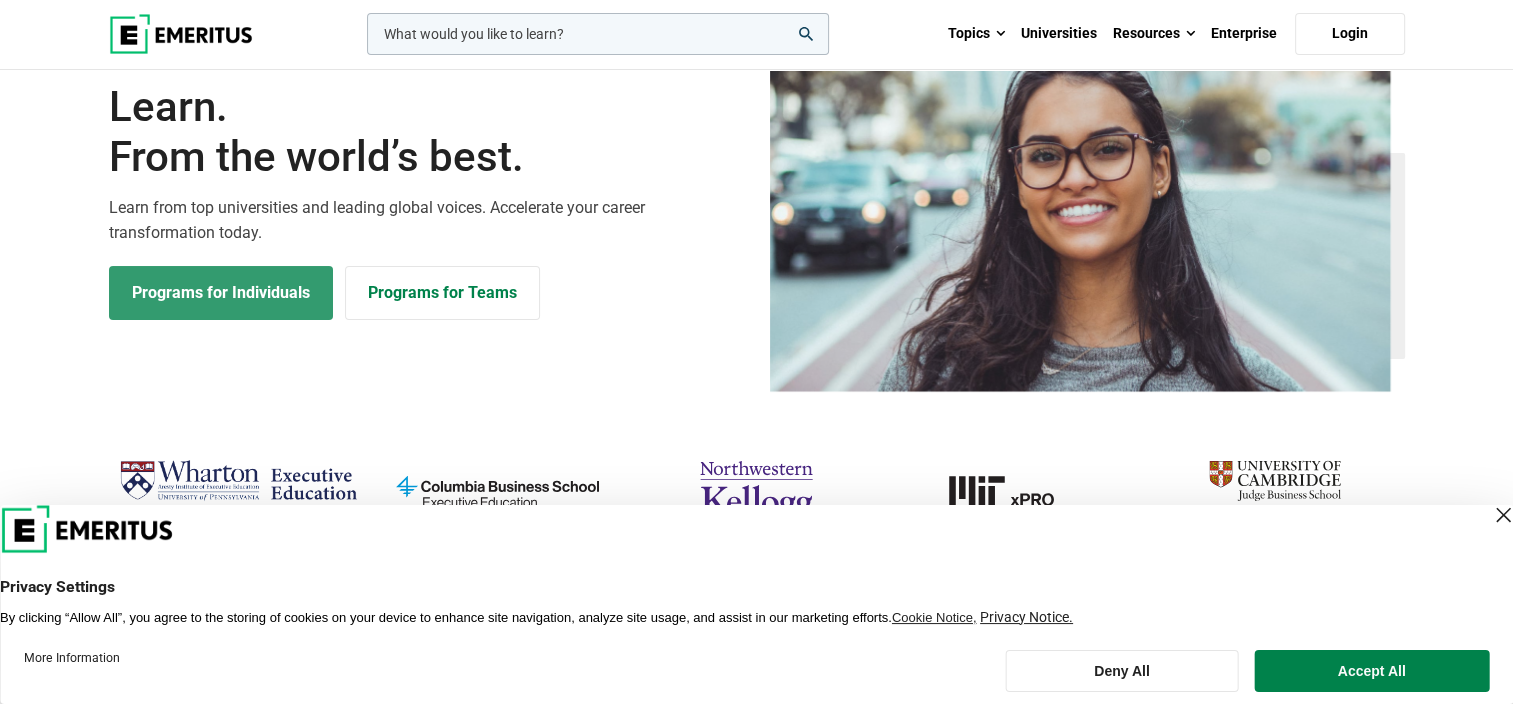 click on "Programs for Individuals" at bounding box center [221, 293] 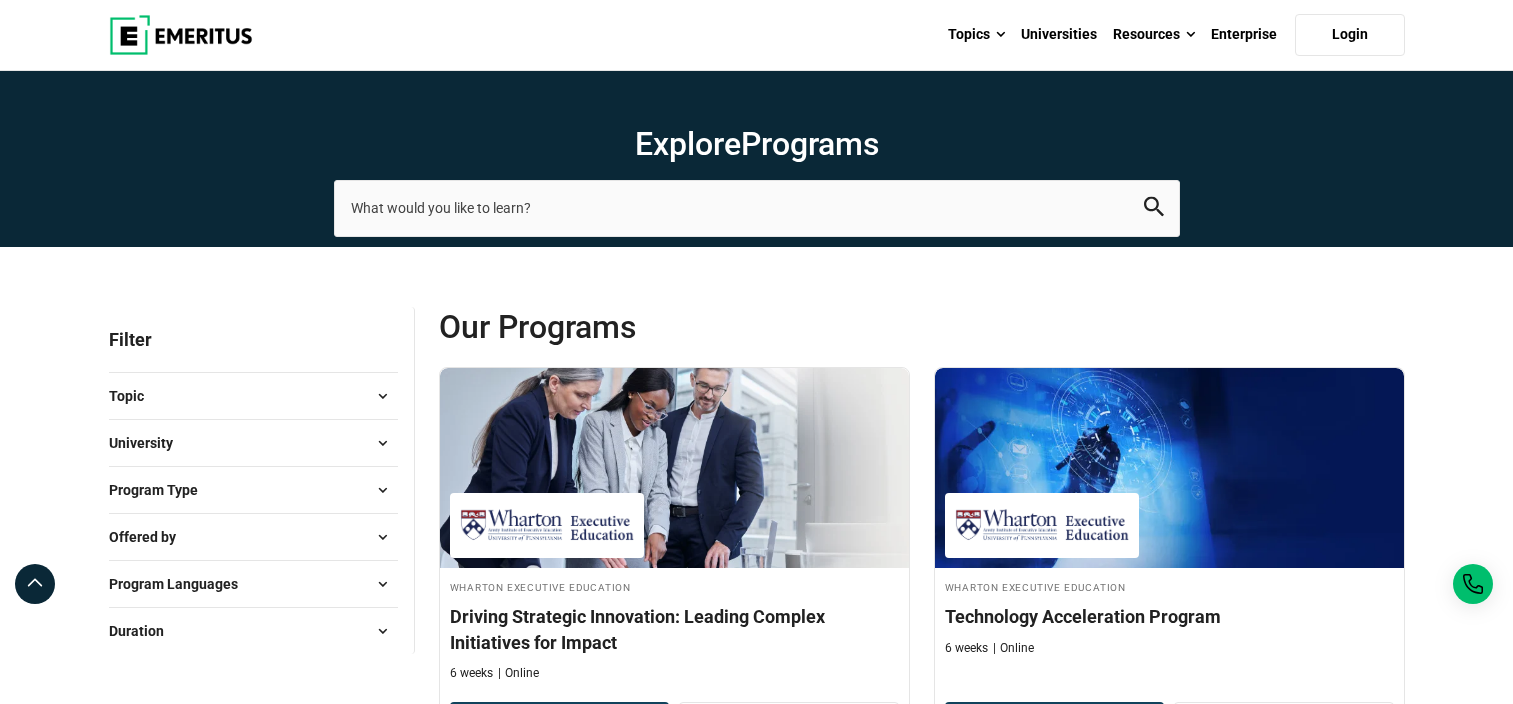 scroll, scrollTop: 100, scrollLeft: 0, axis: vertical 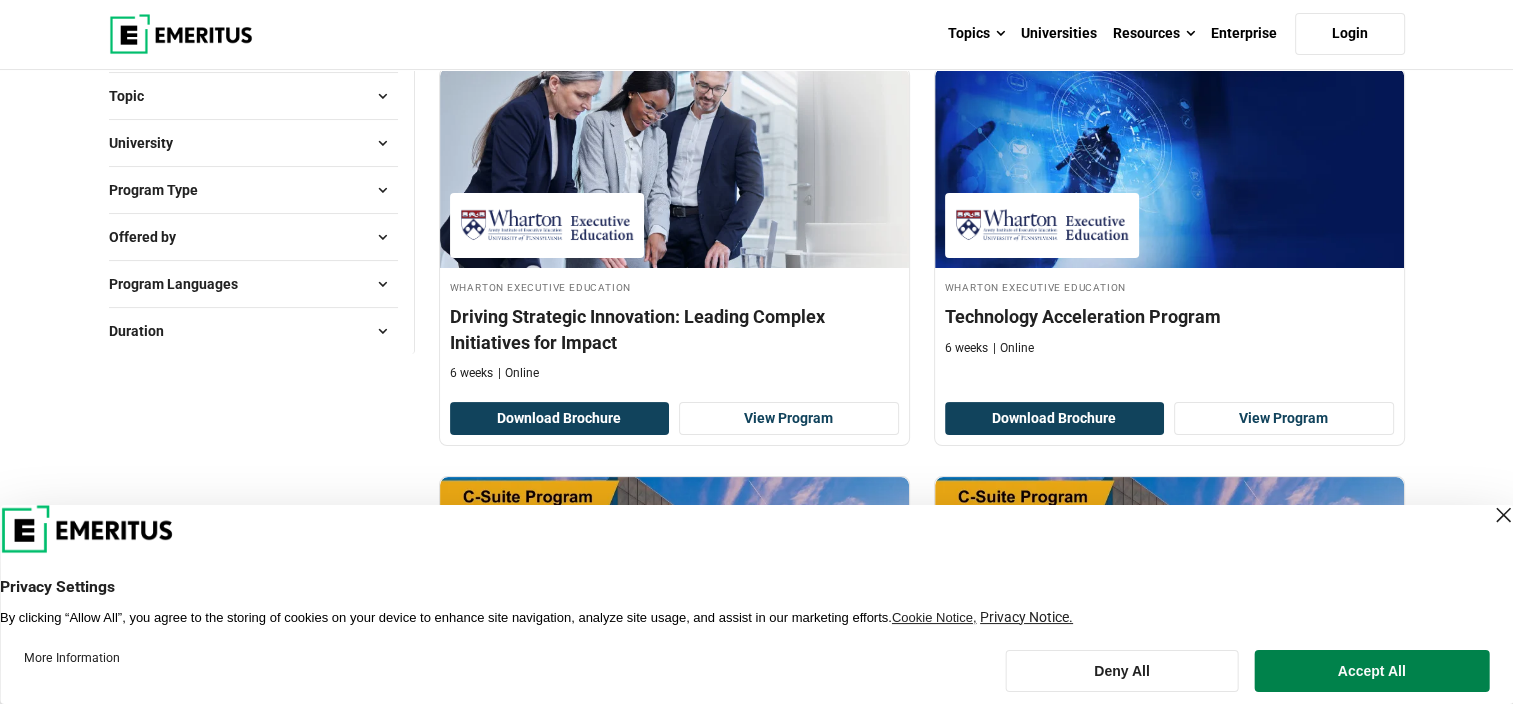 click at bounding box center [1503, 515] 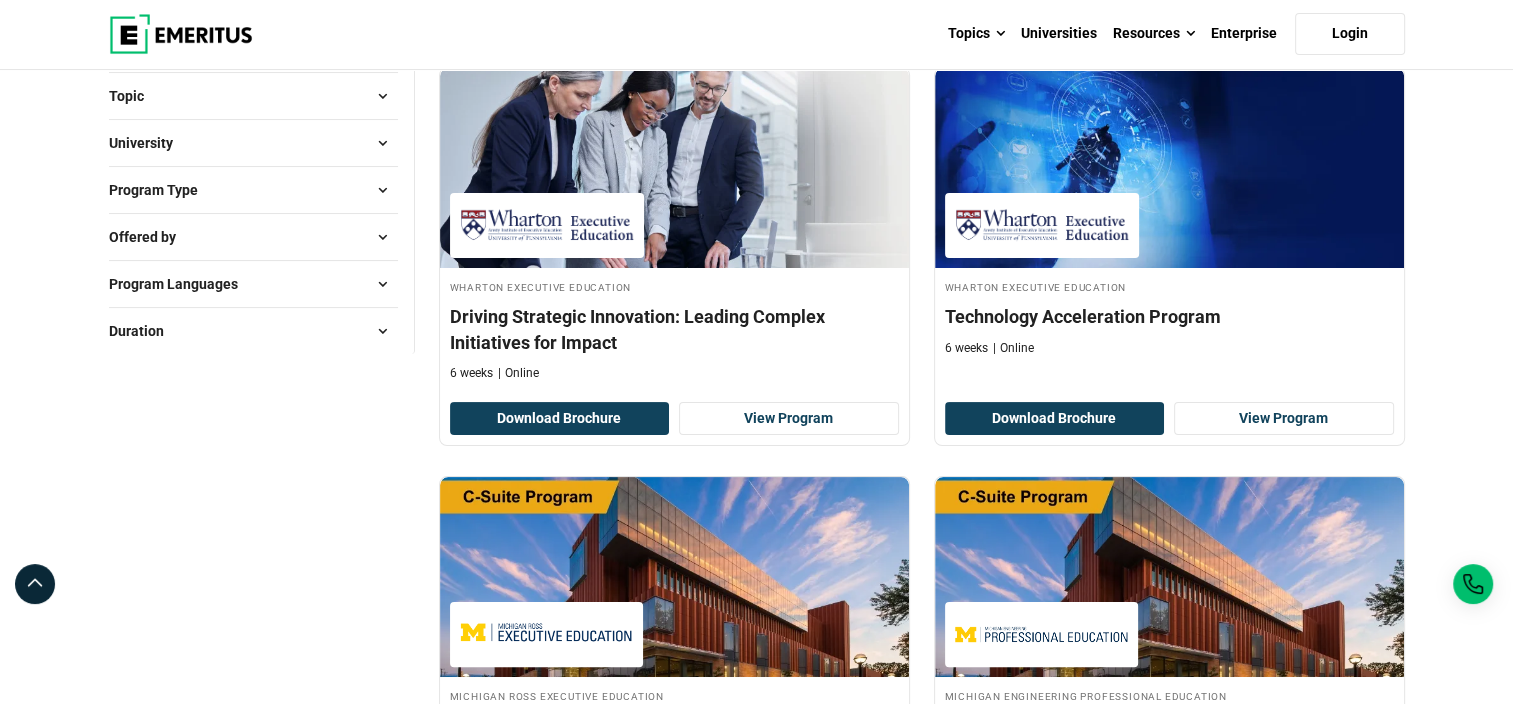 click on "University" at bounding box center [253, 143] 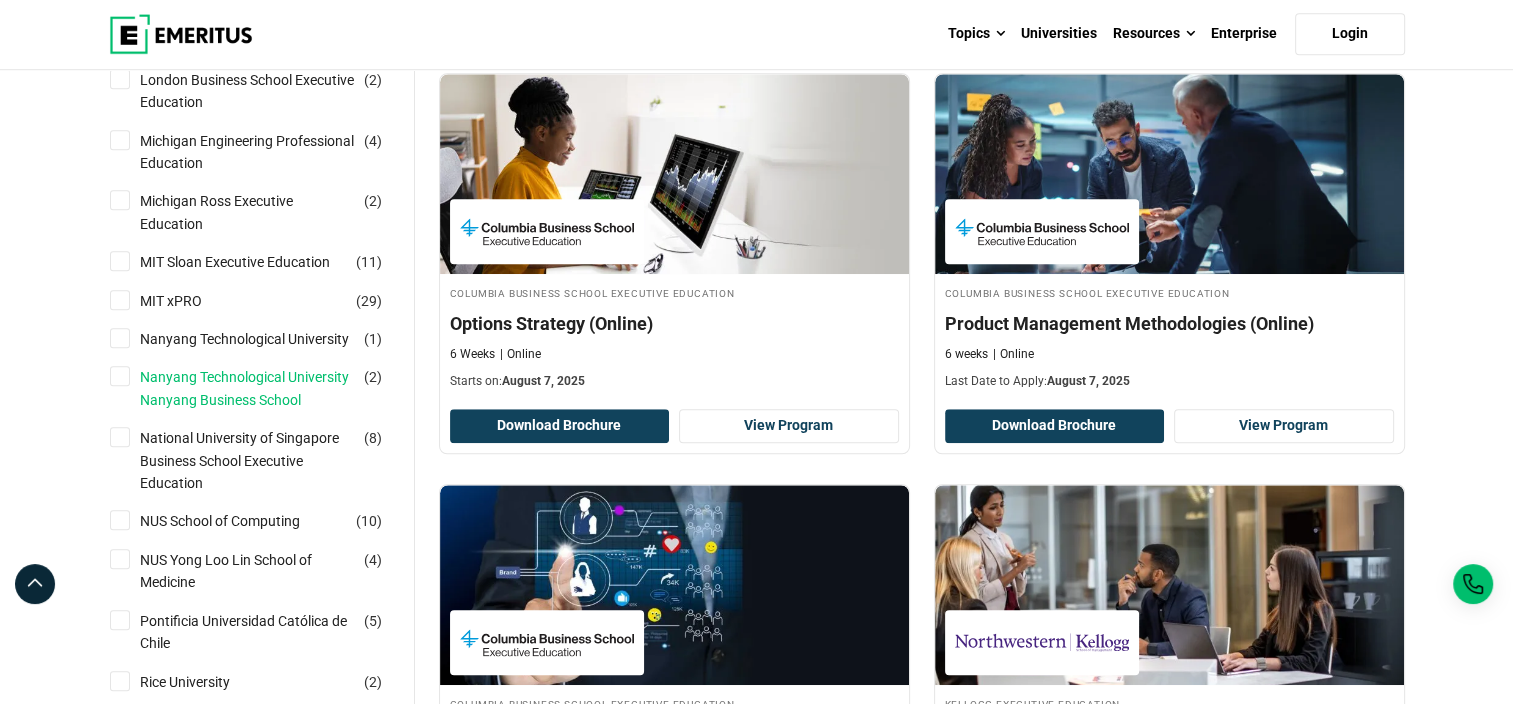 scroll, scrollTop: 1500, scrollLeft: 0, axis: vertical 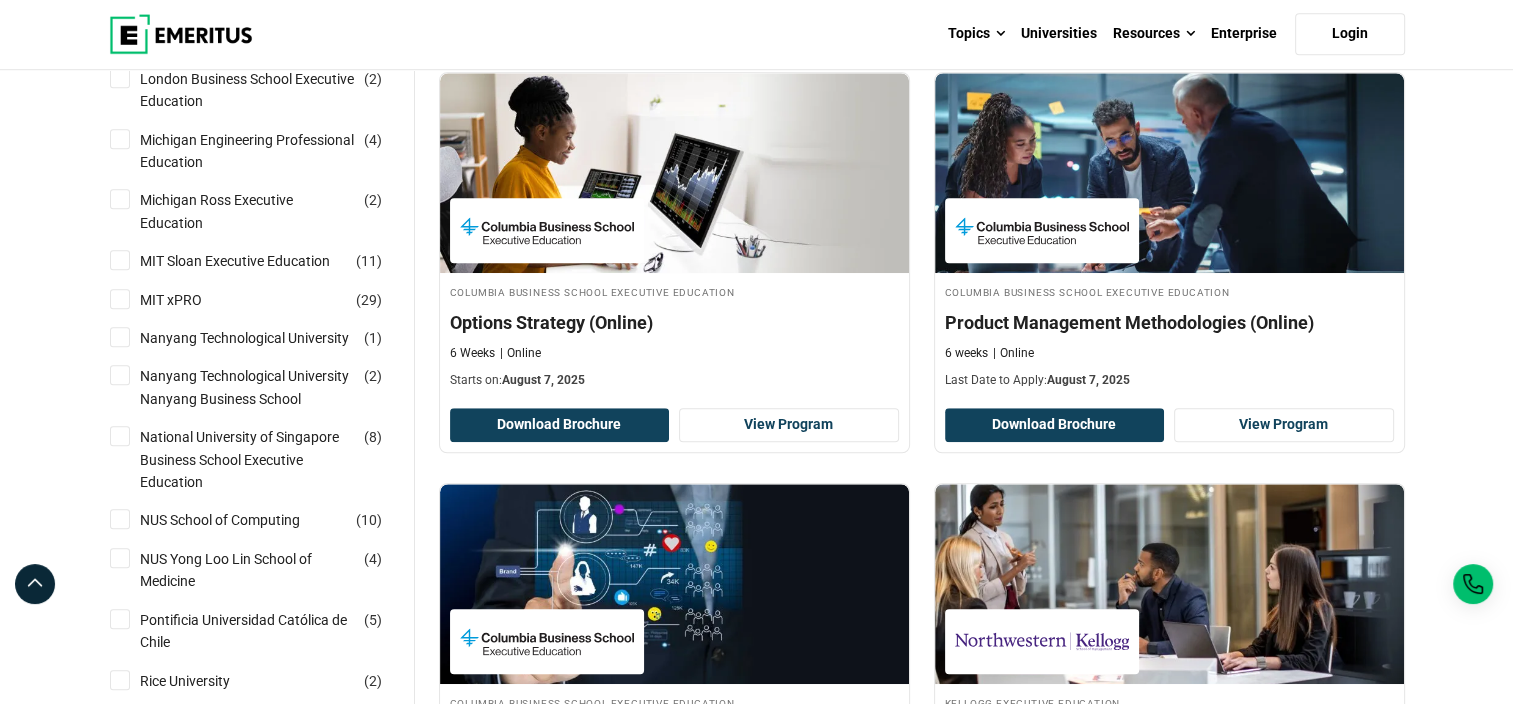 click on "NUS School of Computing   ( 10 )" at bounding box center [120, 519] 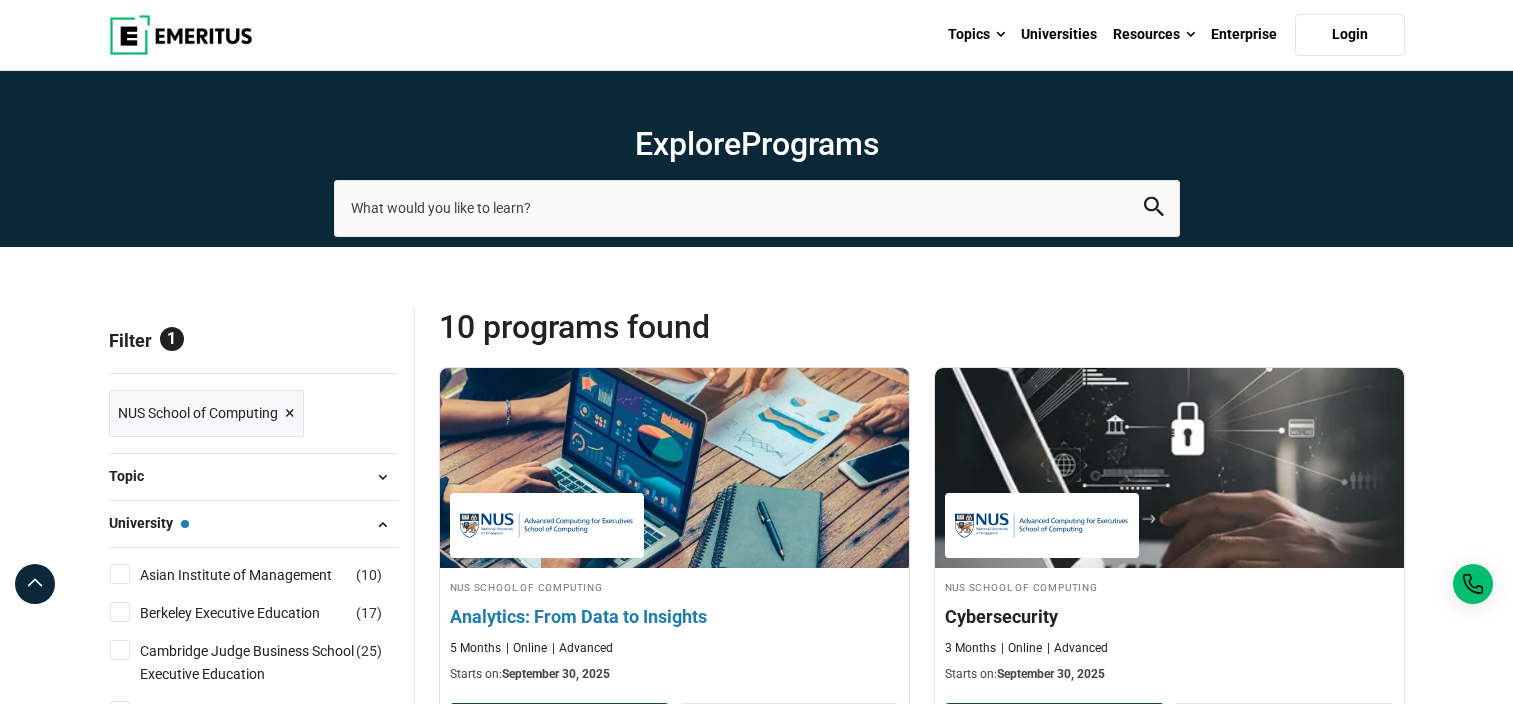 scroll, scrollTop: 0, scrollLeft: 0, axis: both 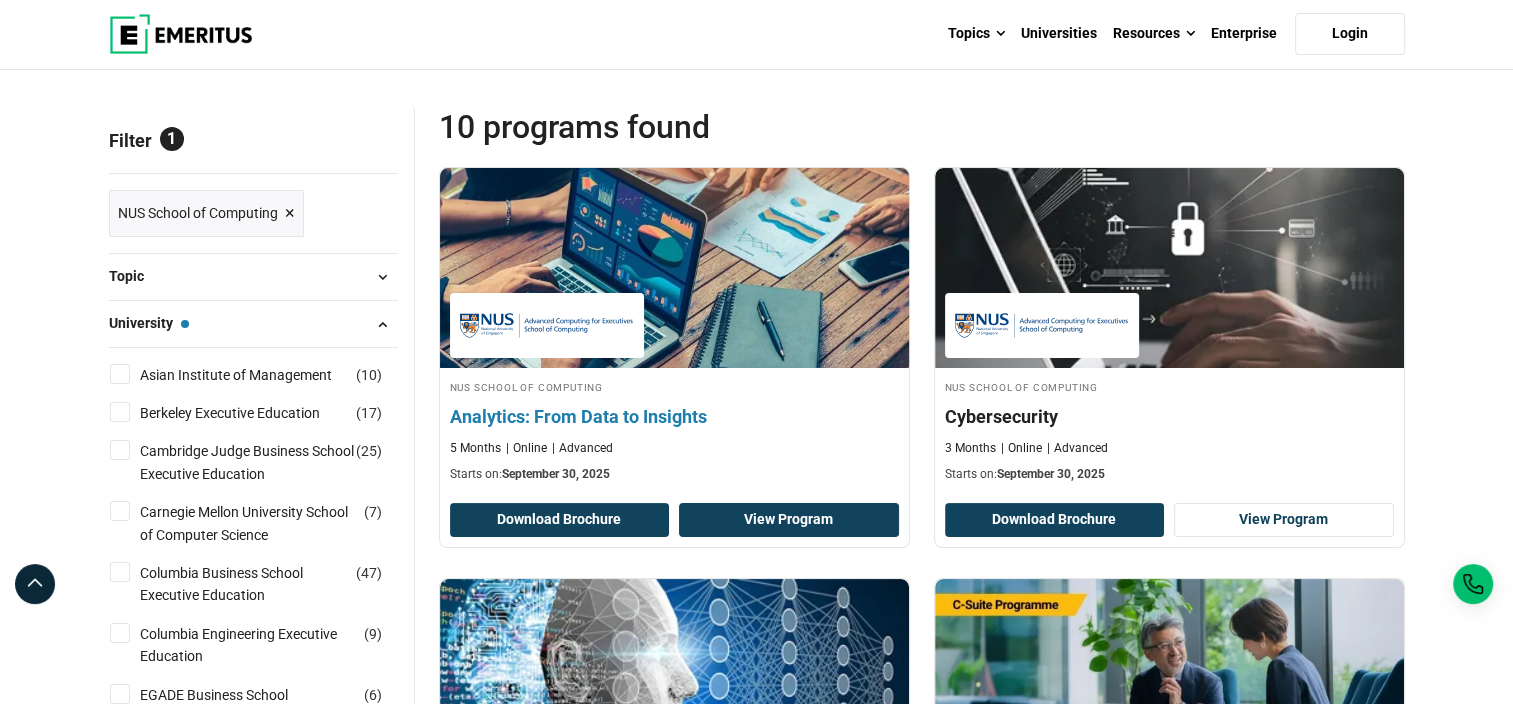 click on "View Program" at bounding box center [789, 520] 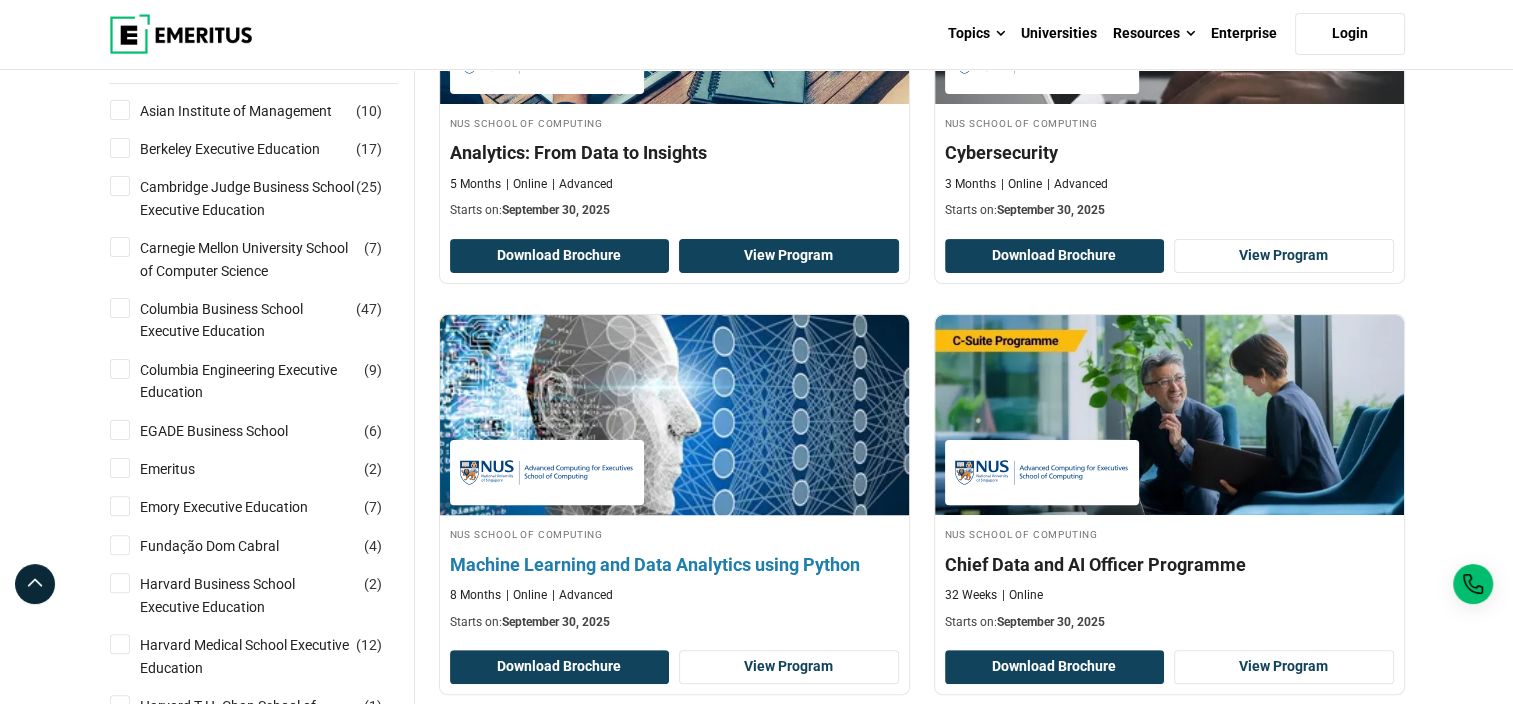 scroll, scrollTop: 500, scrollLeft: 0, axis: vertical 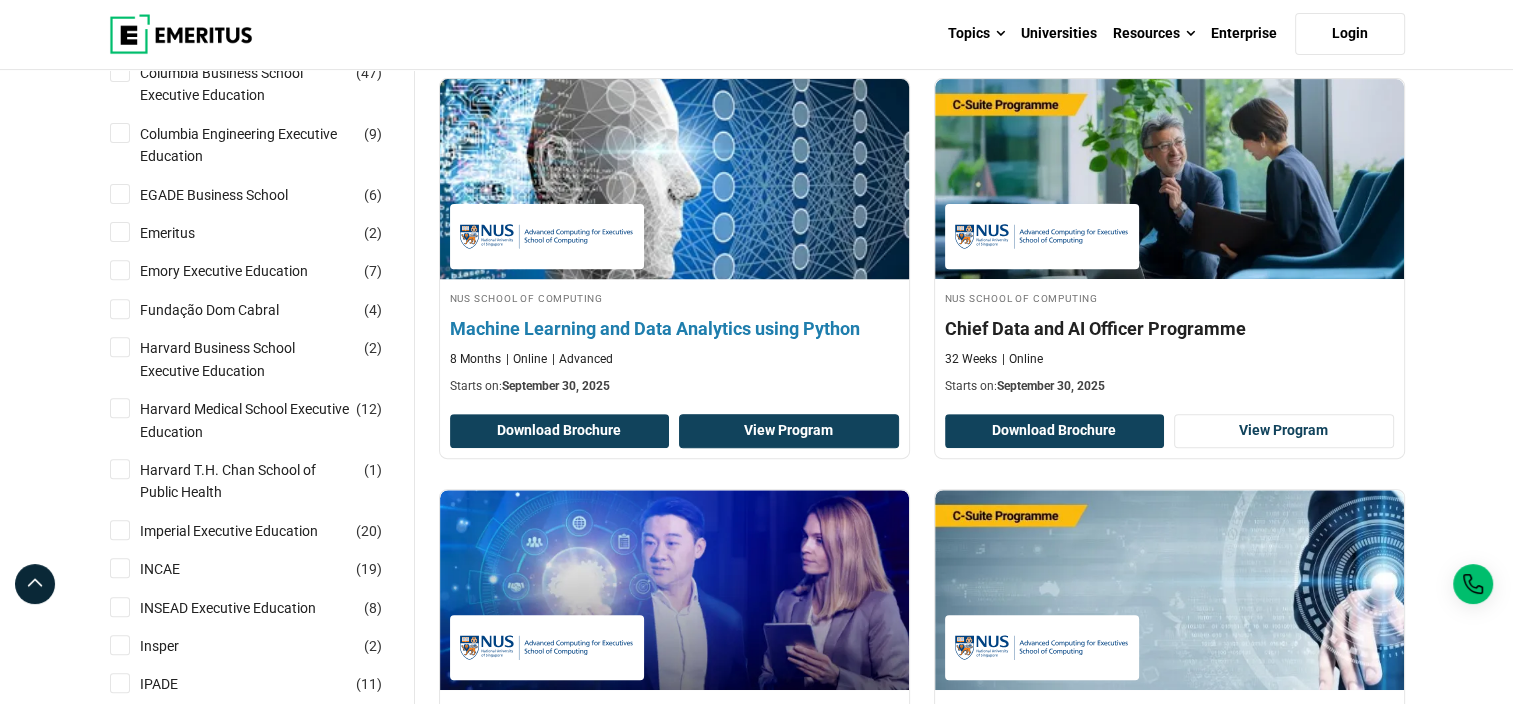 click on "View Program" at bounding box center (789, 431) 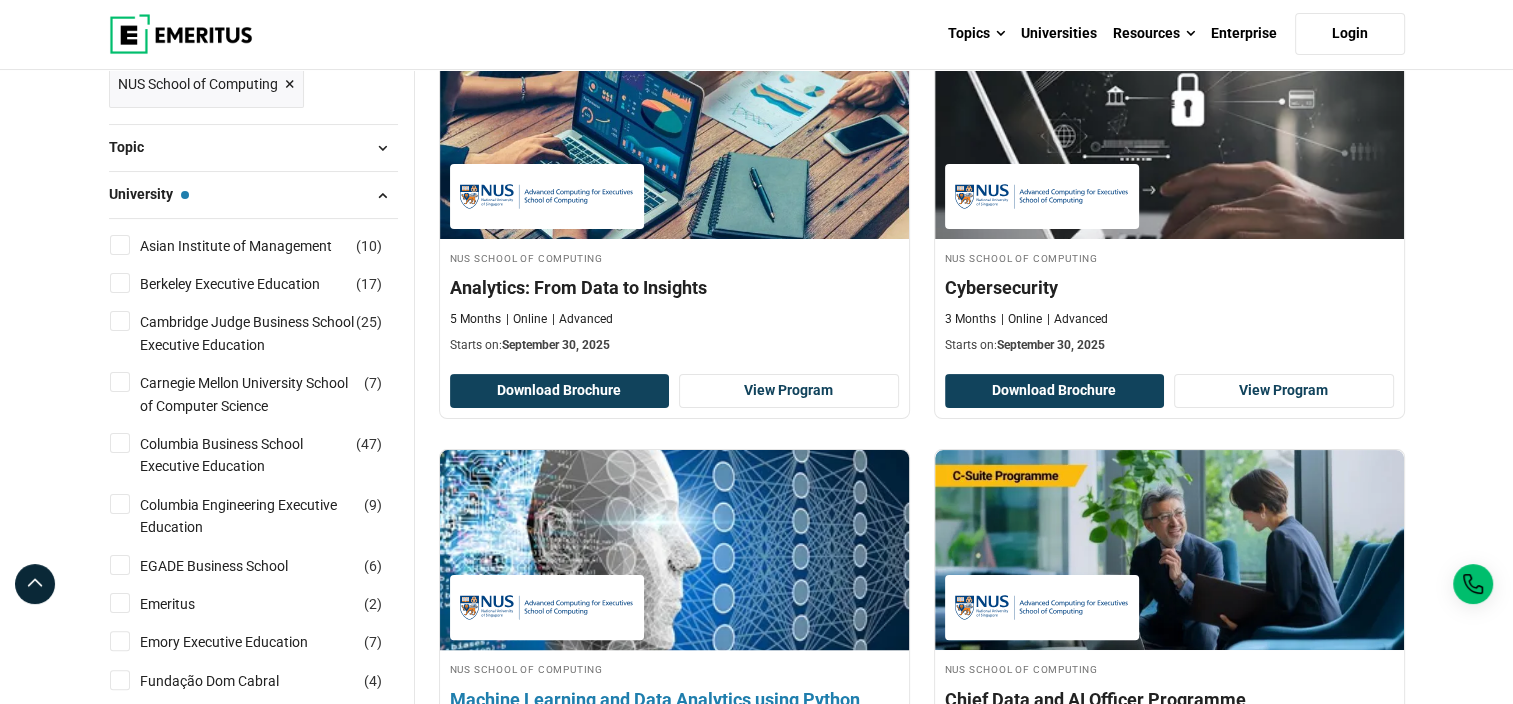 scroll, scrollTop: 300, scrollLeft: 0, axis: vertical 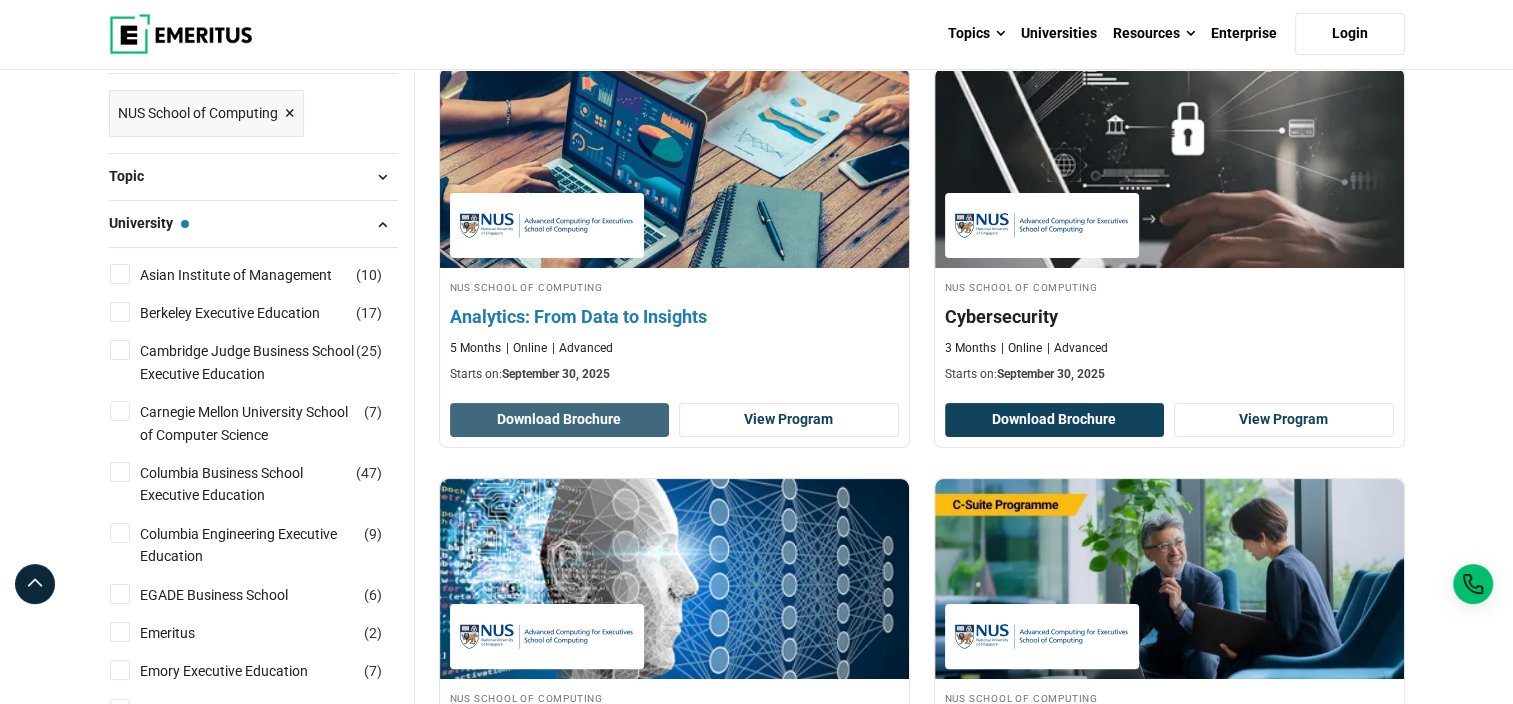 click on "Download Brochure" at bounding box center (560, 420) 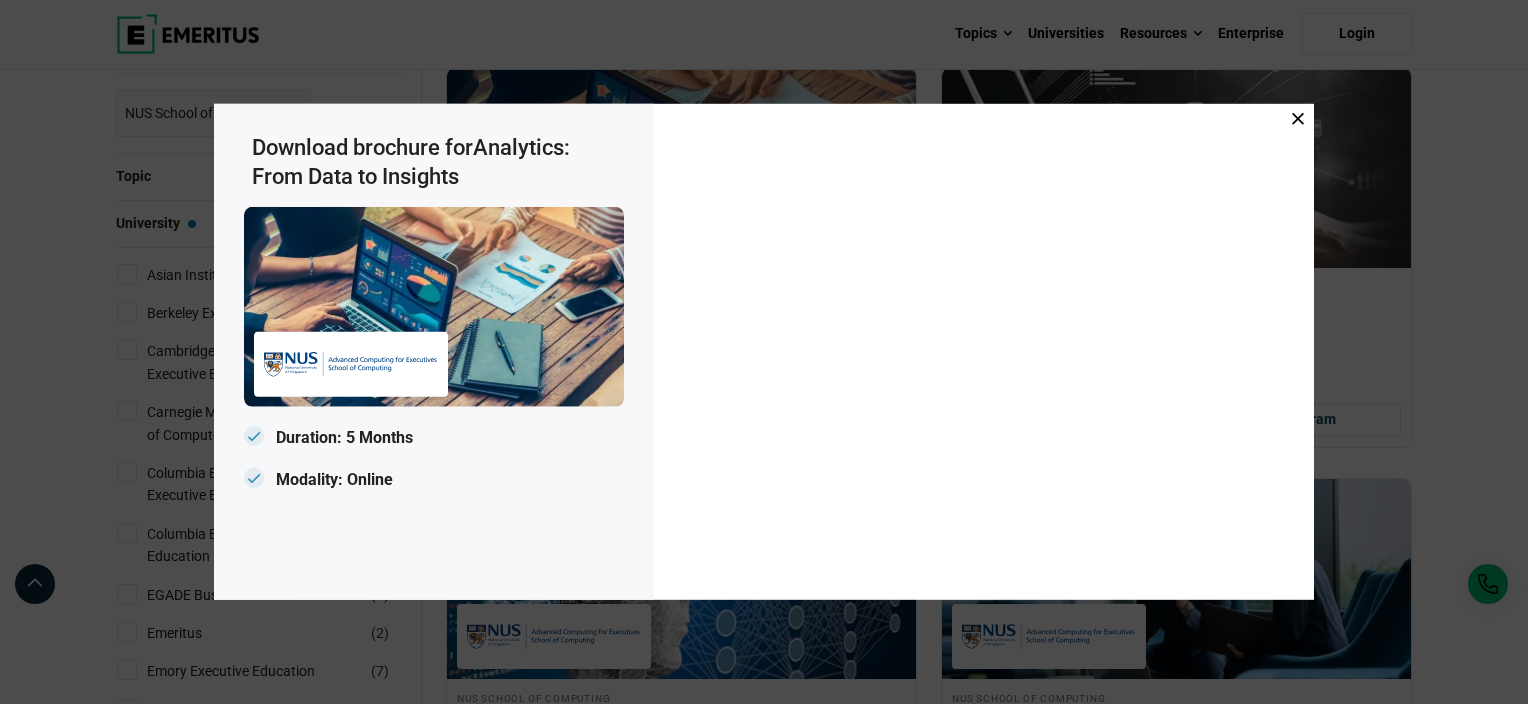 click 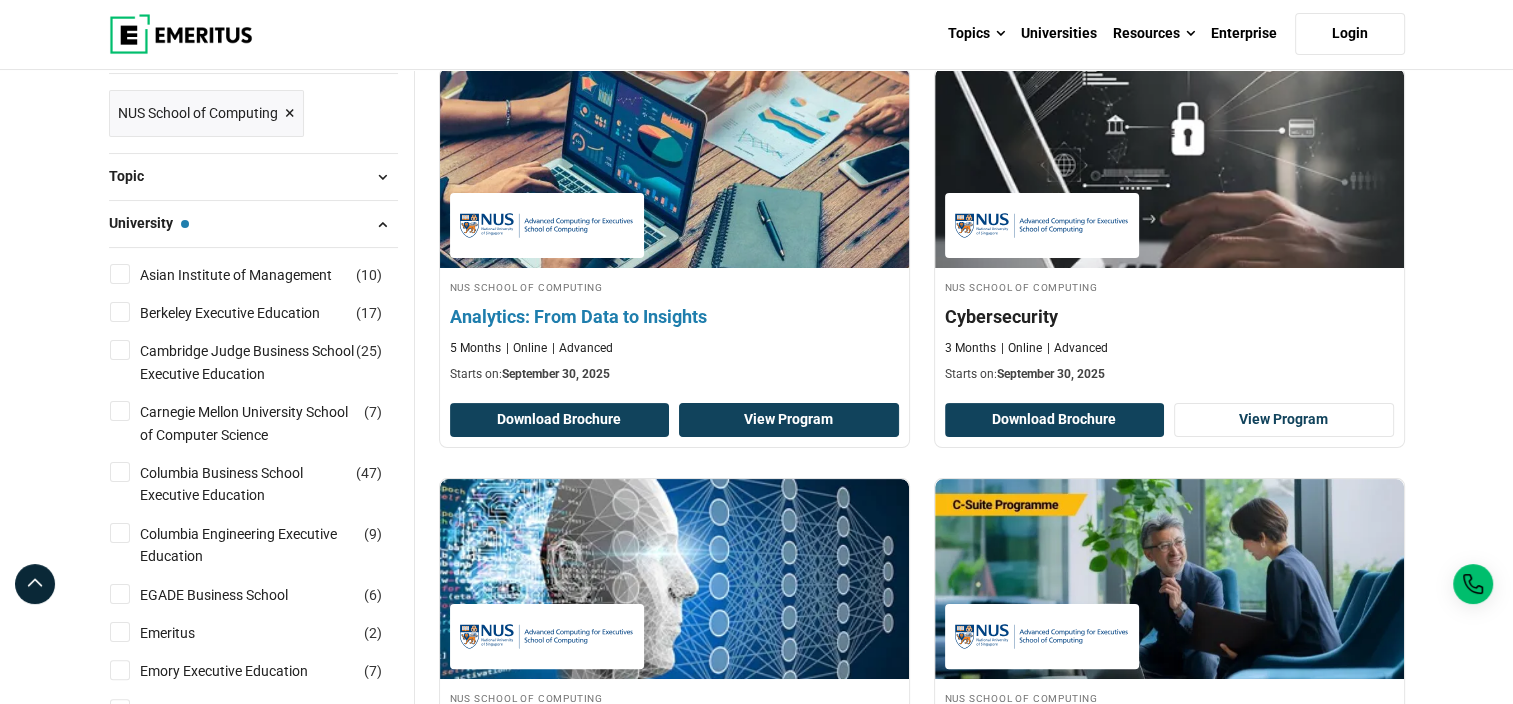 click on "View Program" at bounding box center [789, 420] 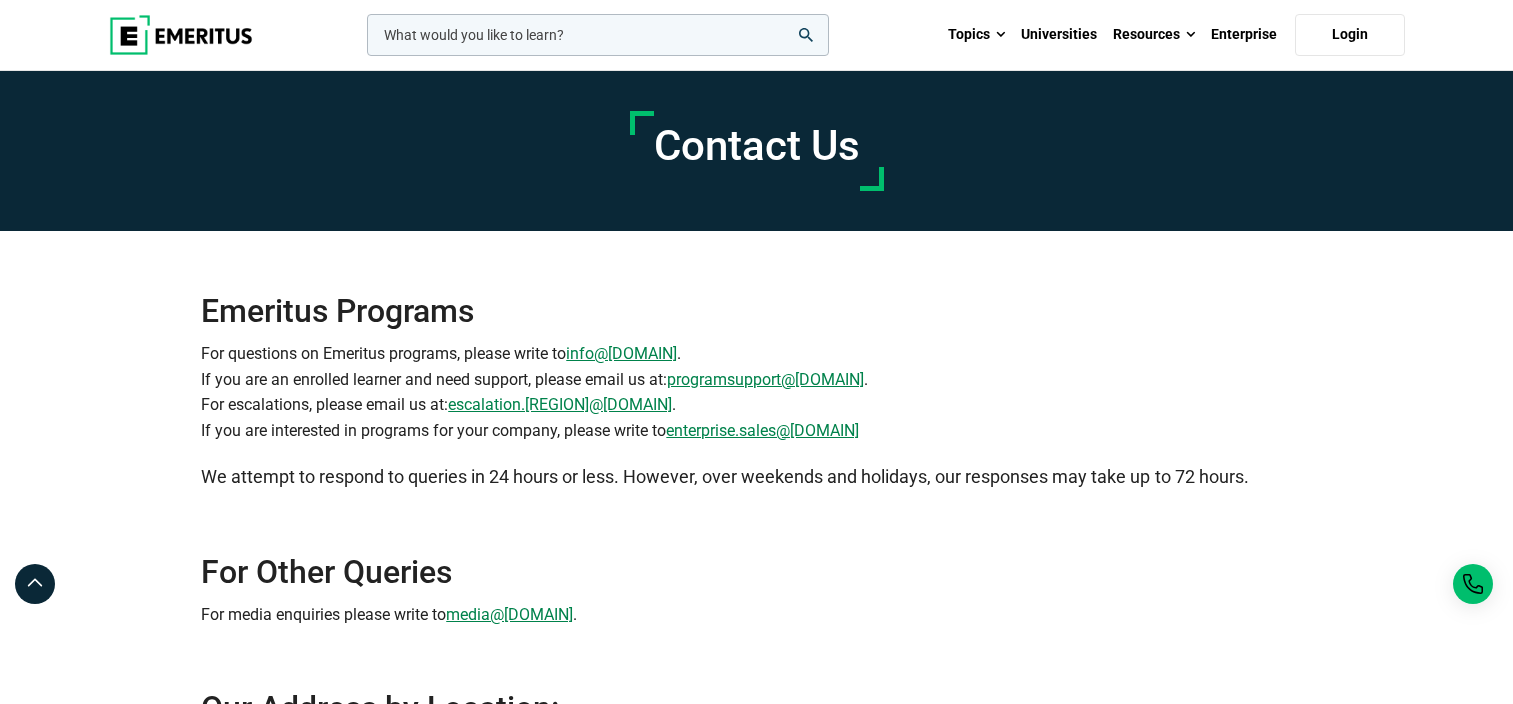 scroll, scrollTop: 0, scrollLeft: 0, axis: both 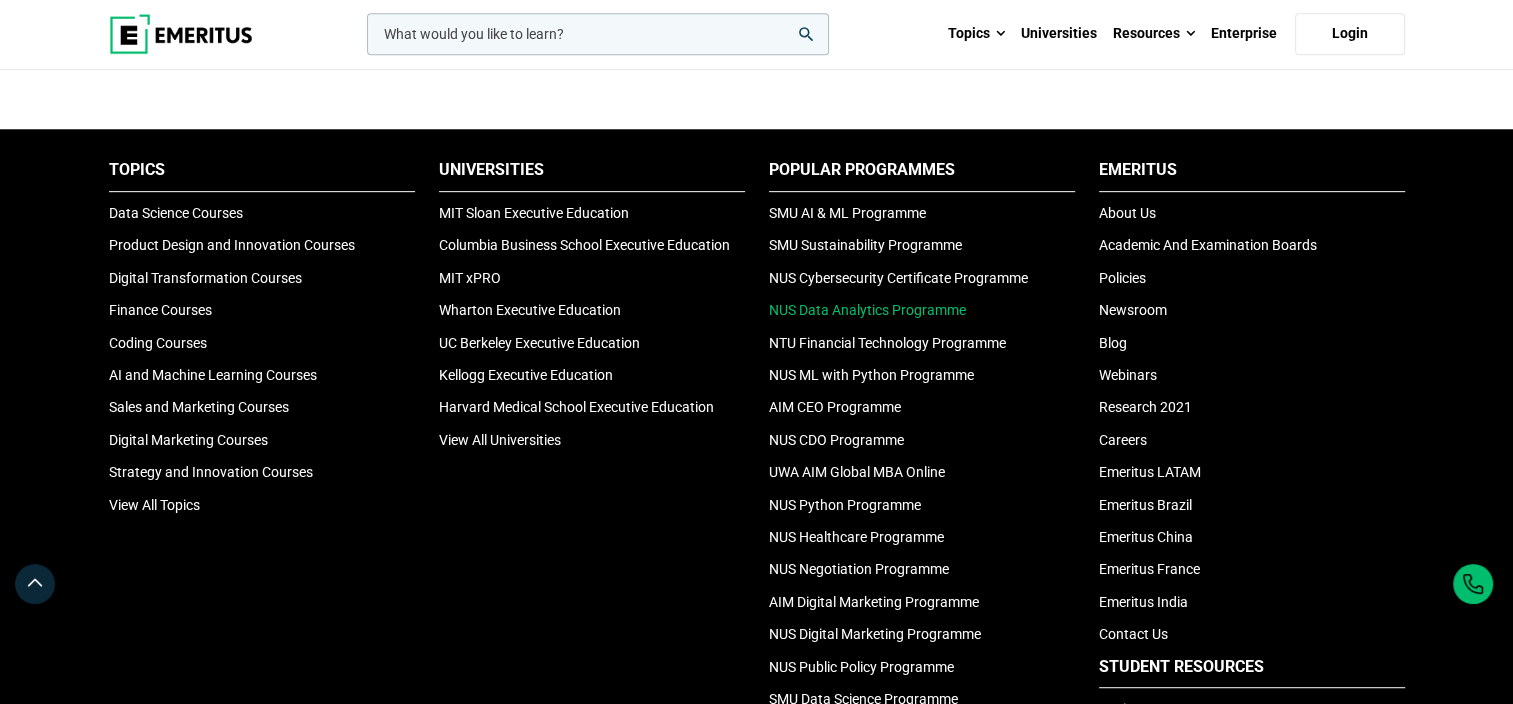 click on "NUS Data Analytics Programme" at bounding box center [867, 310] 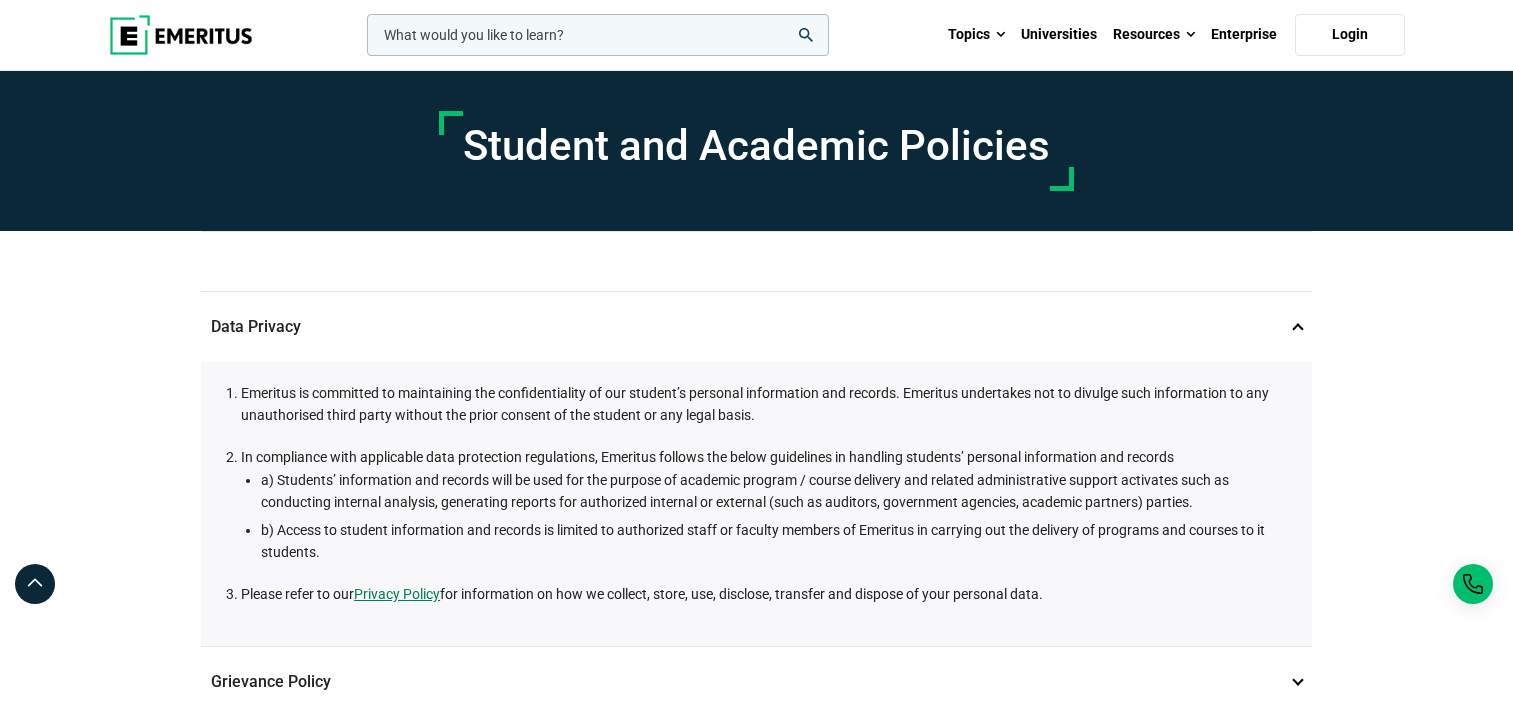 scroll, scrollTop: 0, scrollLeft: 0, axis: both 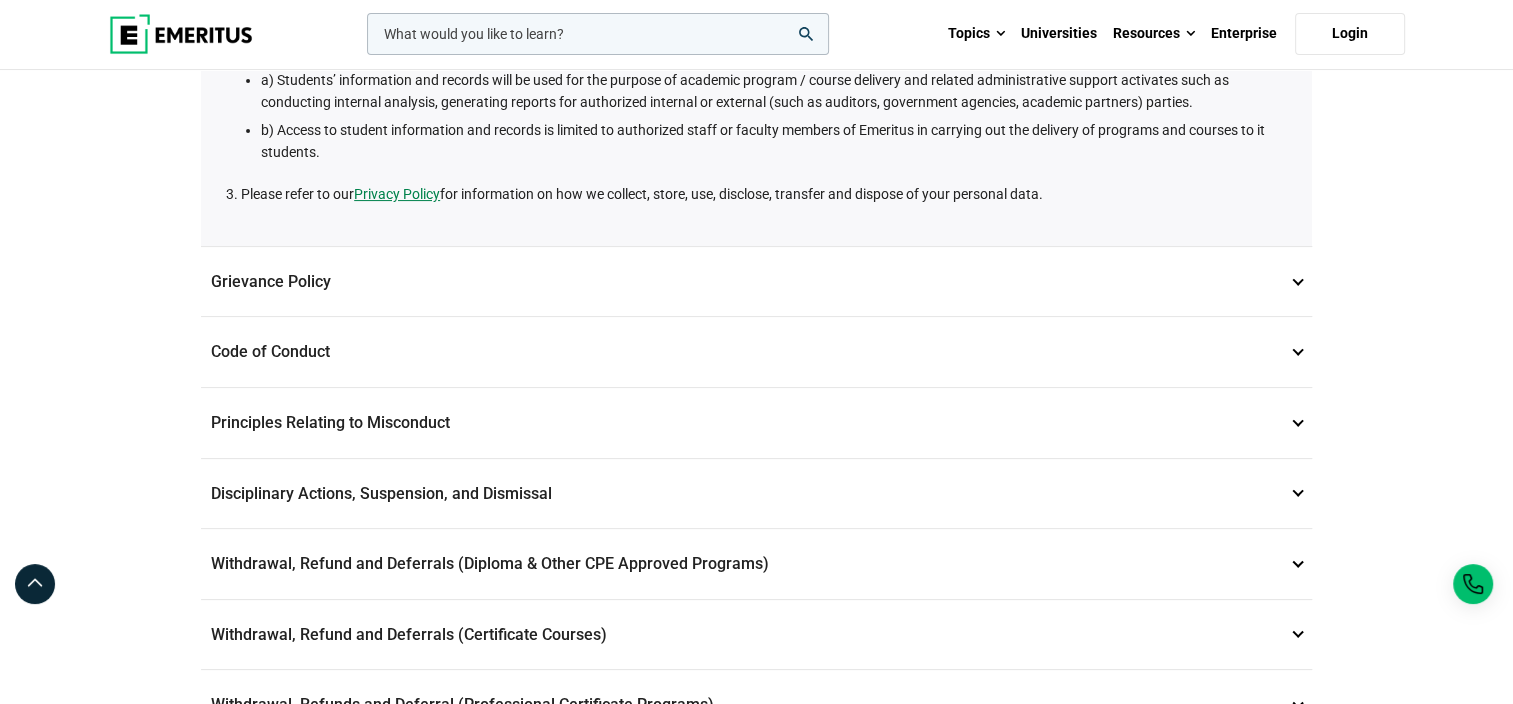 click on "Withdrawal, Refund and Deferrals (Diploma & Other CPE Approved Programs)  6" at bounding box center (756, 564) 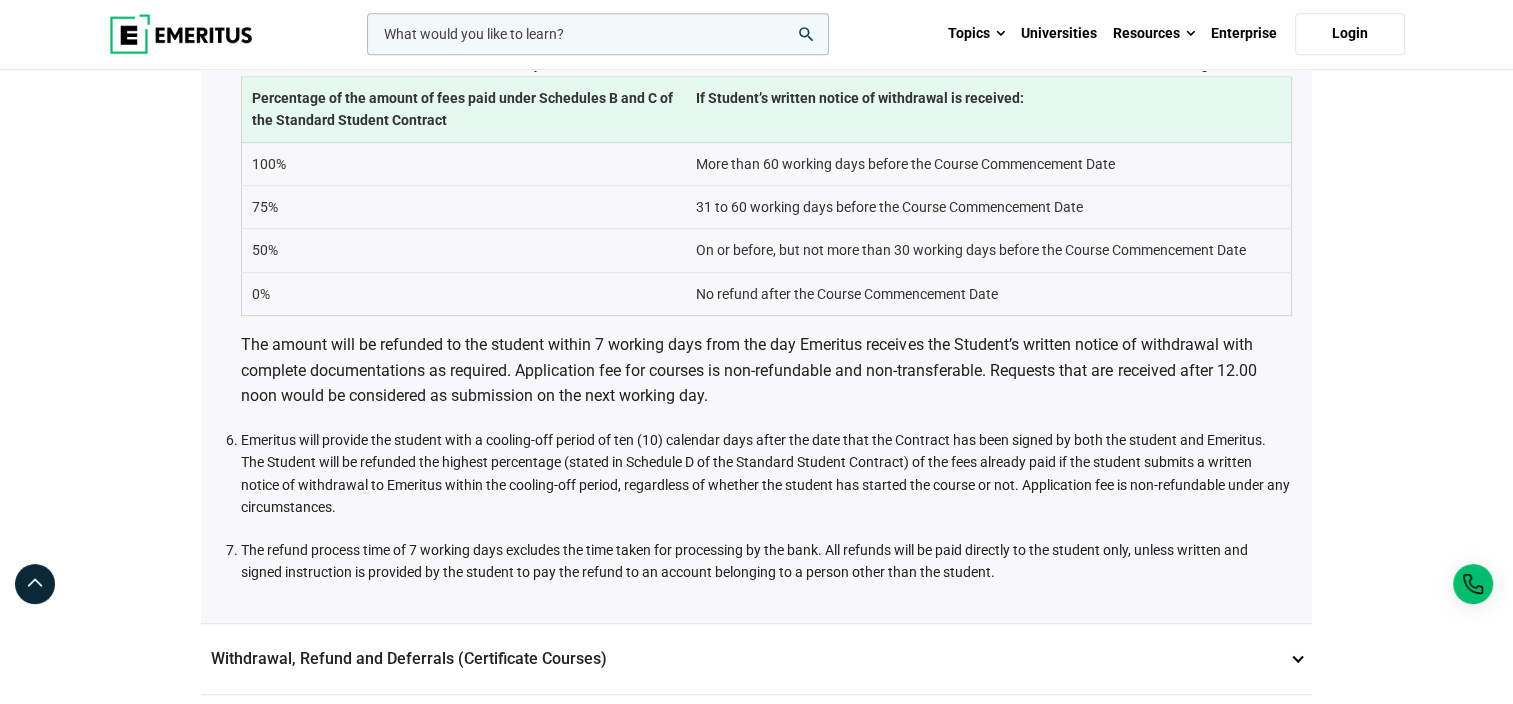 scroll, scrollTop: 1100, scrollLeft: 0, axis: vertical 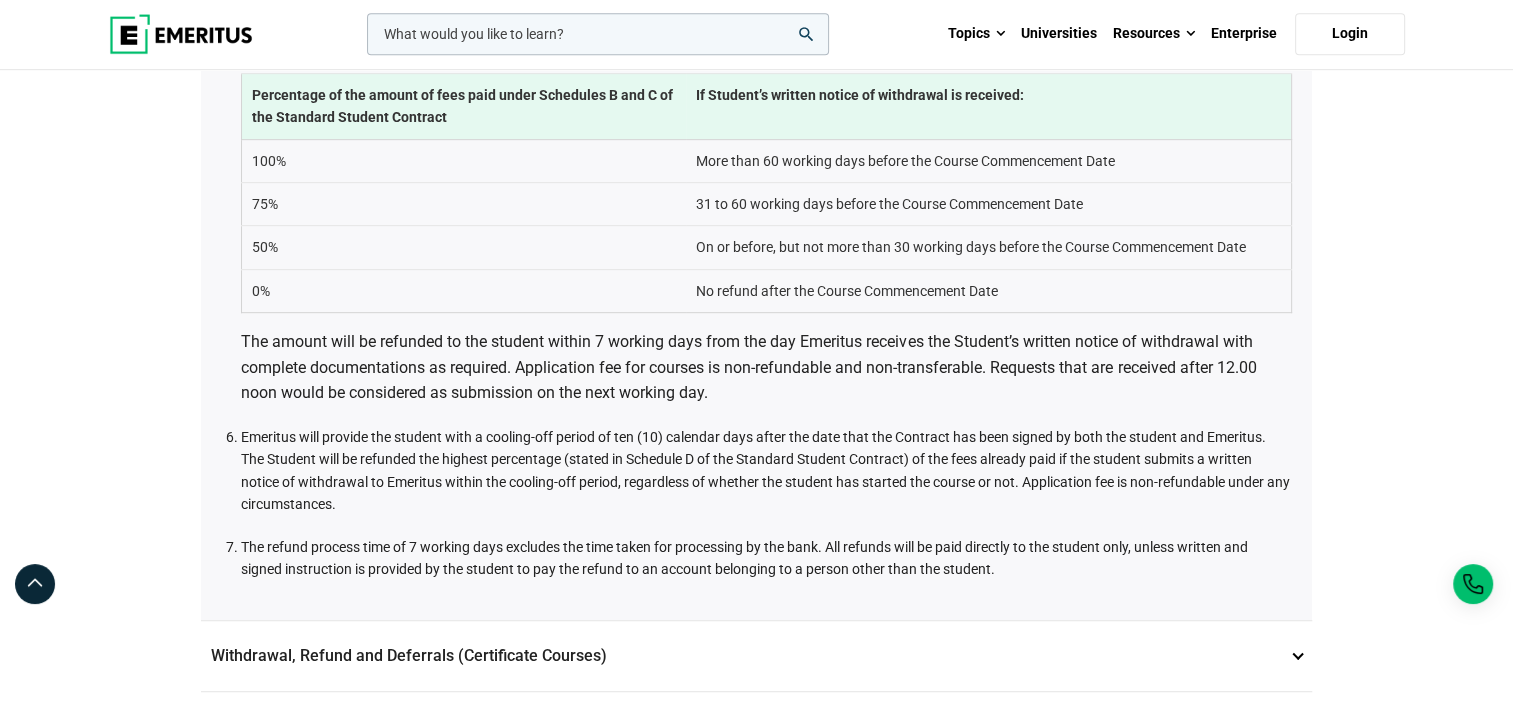 click on "Withdrawal, Refund and Deferrals (Certificate Courses)  7" at bounding box center (756, 656) 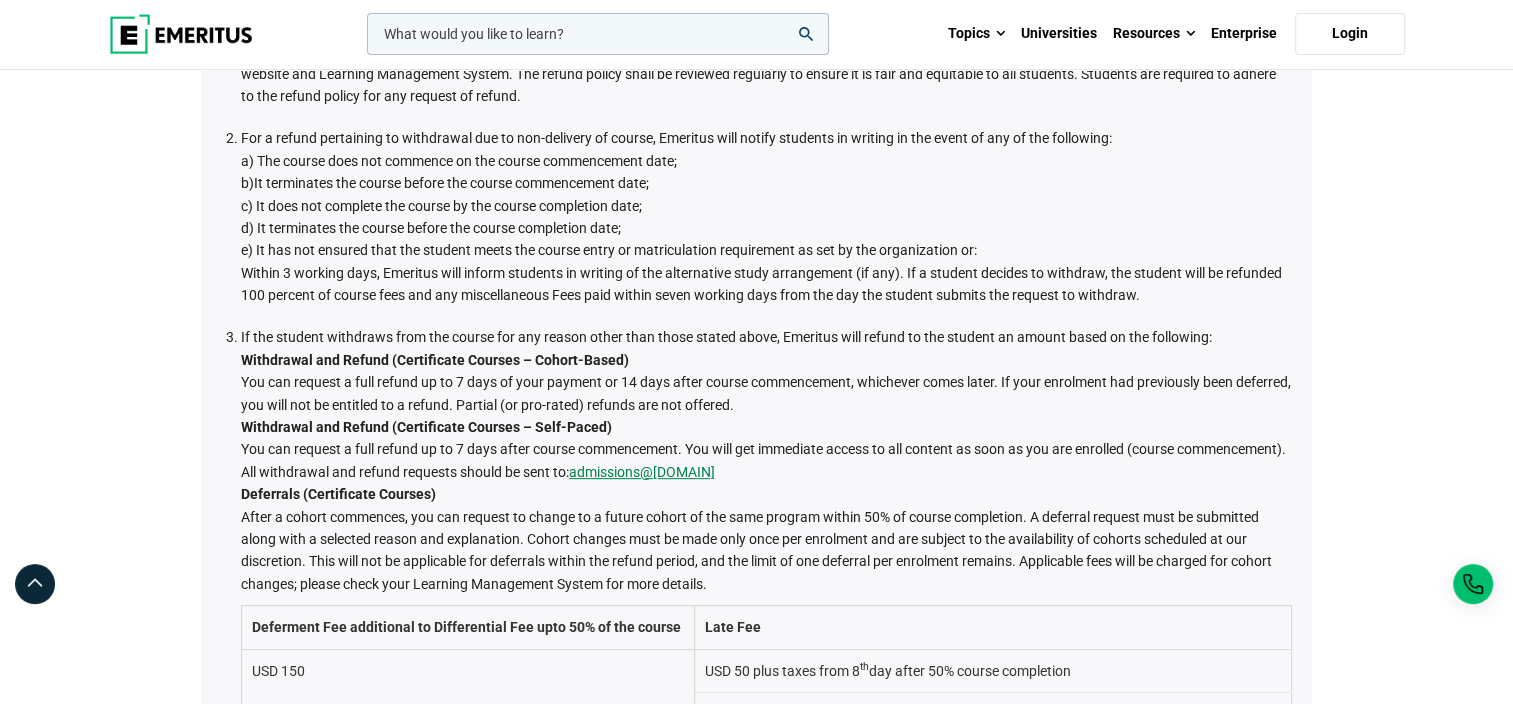 scroll, scrollTop: 800, scrollLeft: 0, axis: vertical 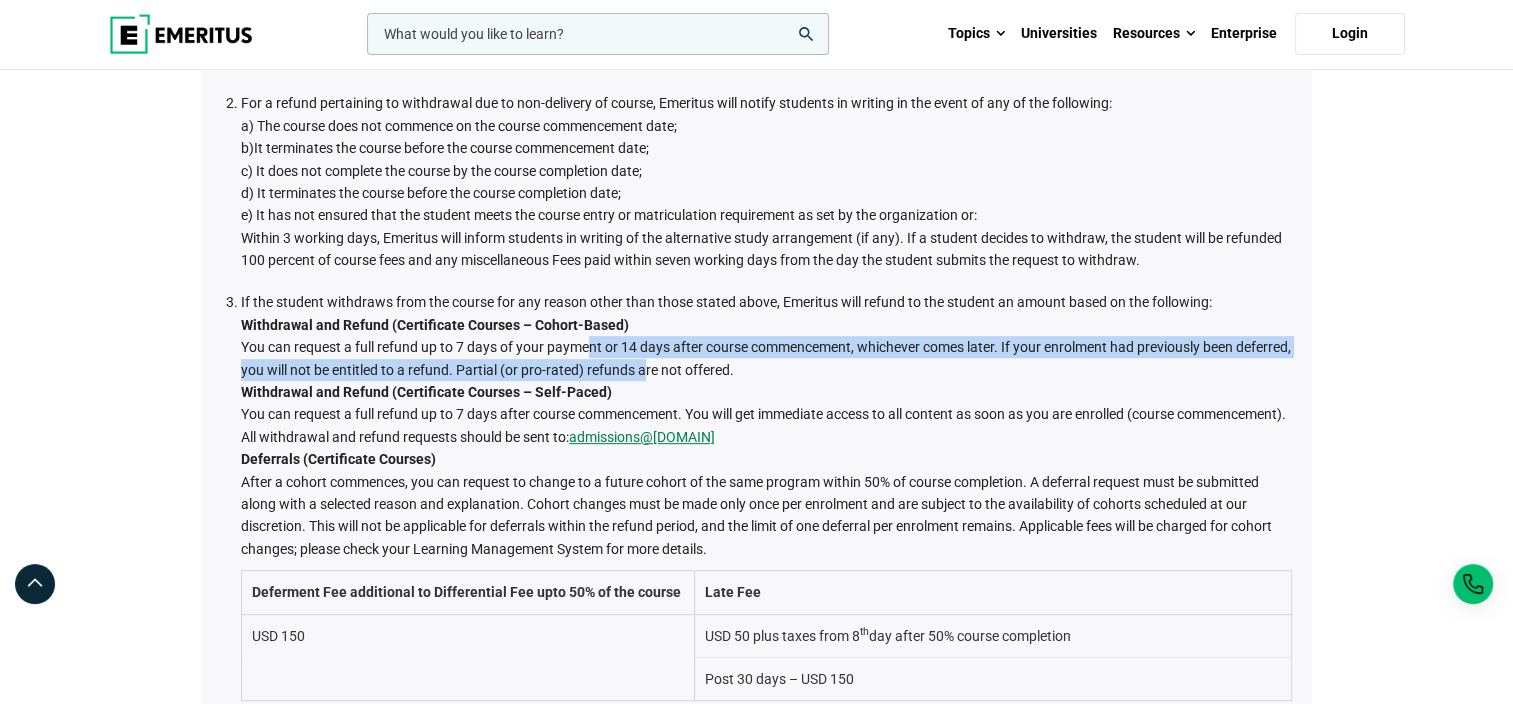 drag, startPoint x: 584, startPoint y: 337, endPoint x: 698, endPoint y: 356, distance: 115.57249 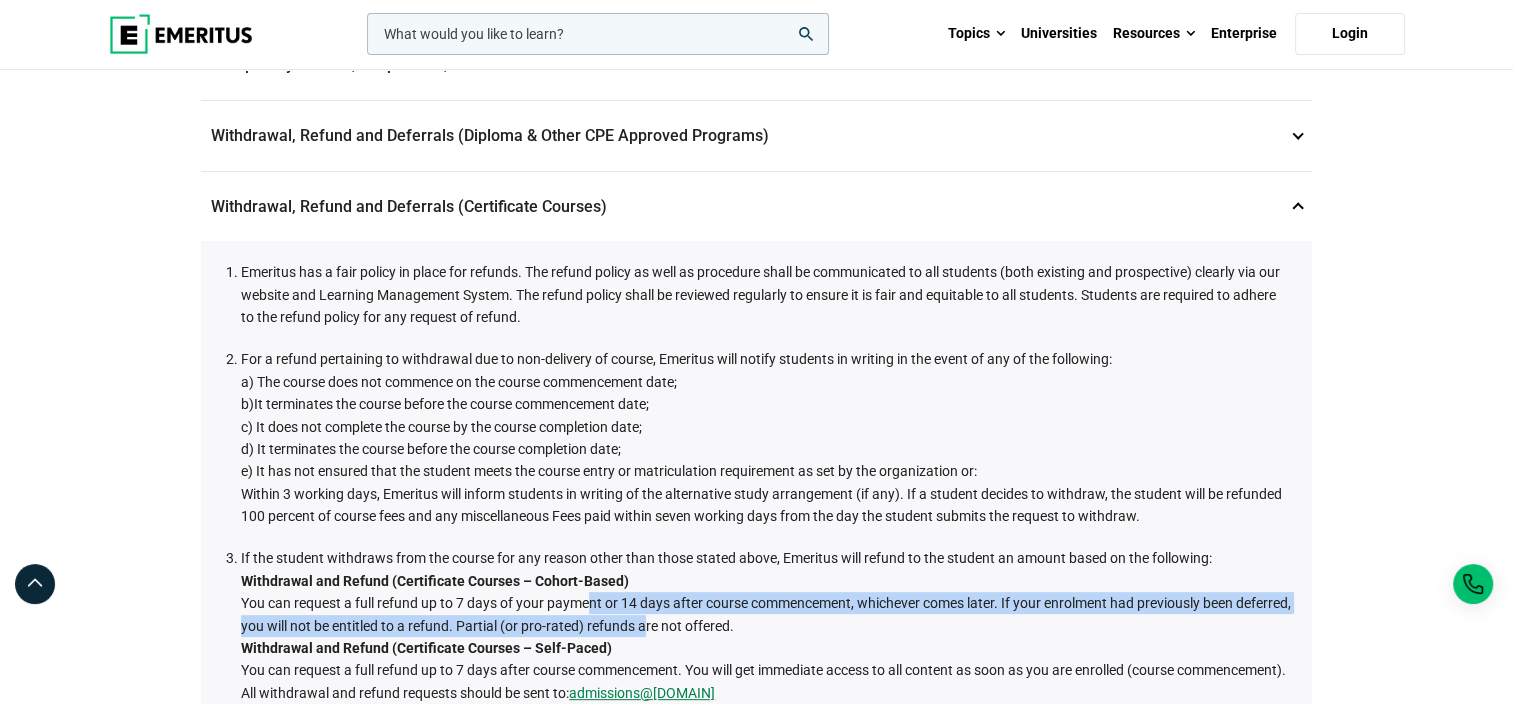scroll, scrollTop: 500, scrollLeft: 0, axis: vertical 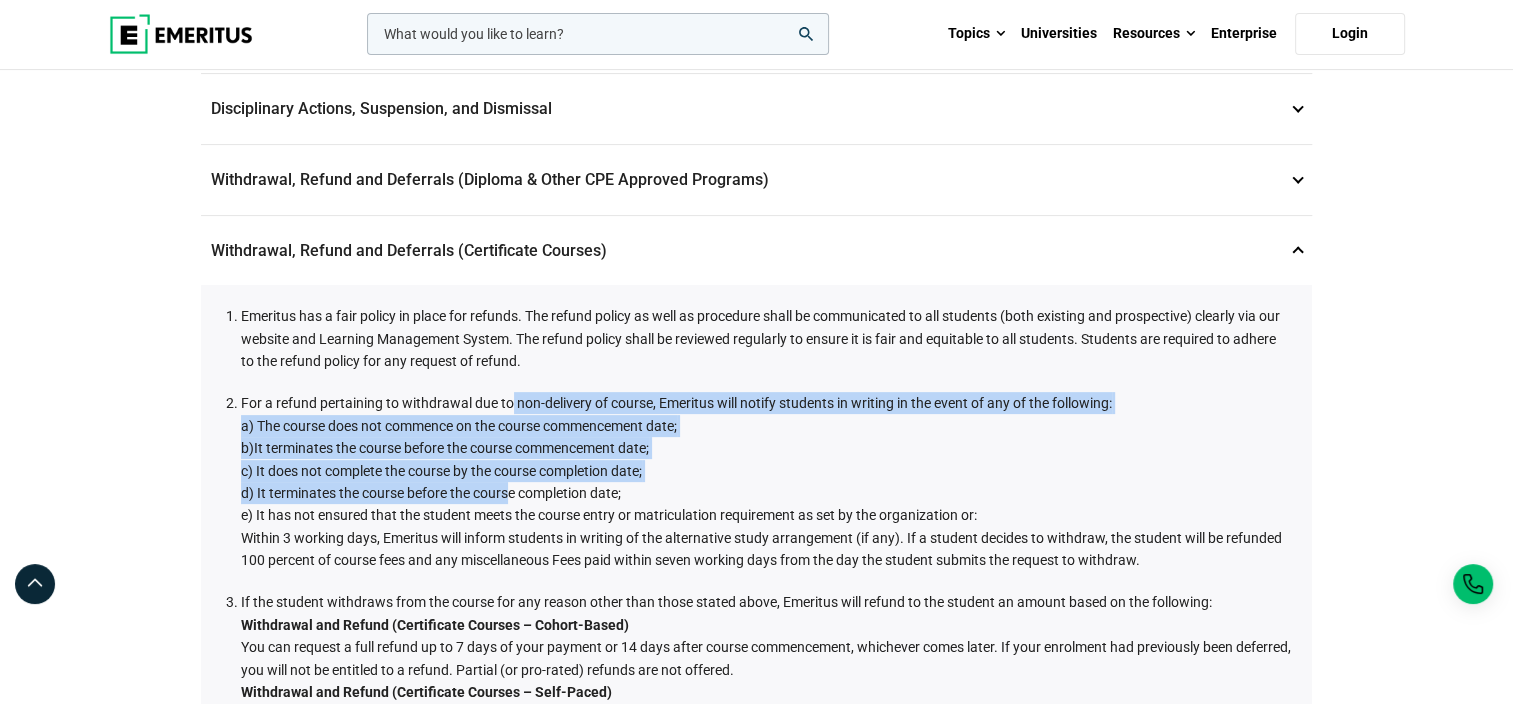 drag, startPoint x: 512, startPoint y: 388, endPoint x: 508, endPoint y: 489, distance: 101.07918 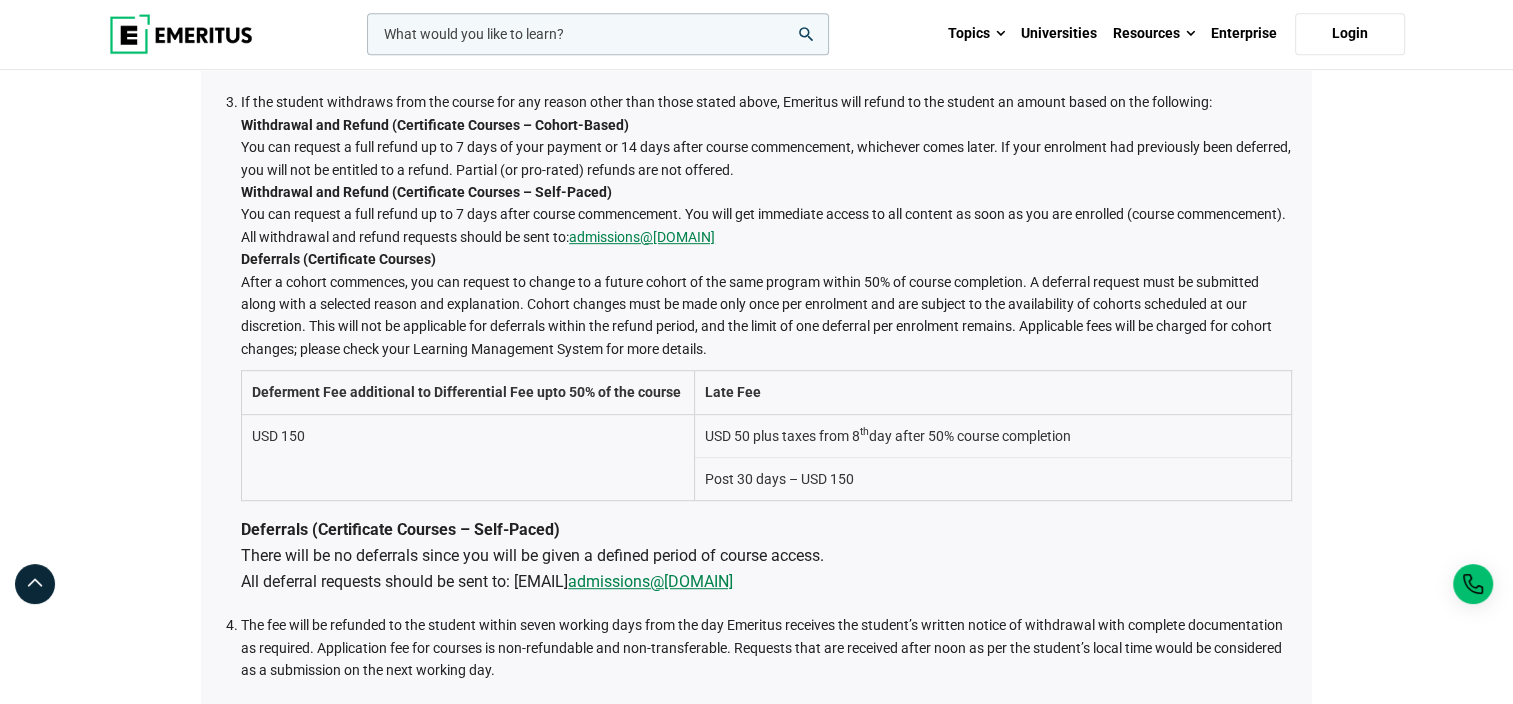 scroll, scrollTop: 1100, scrollLeft: 0, axis: vertical 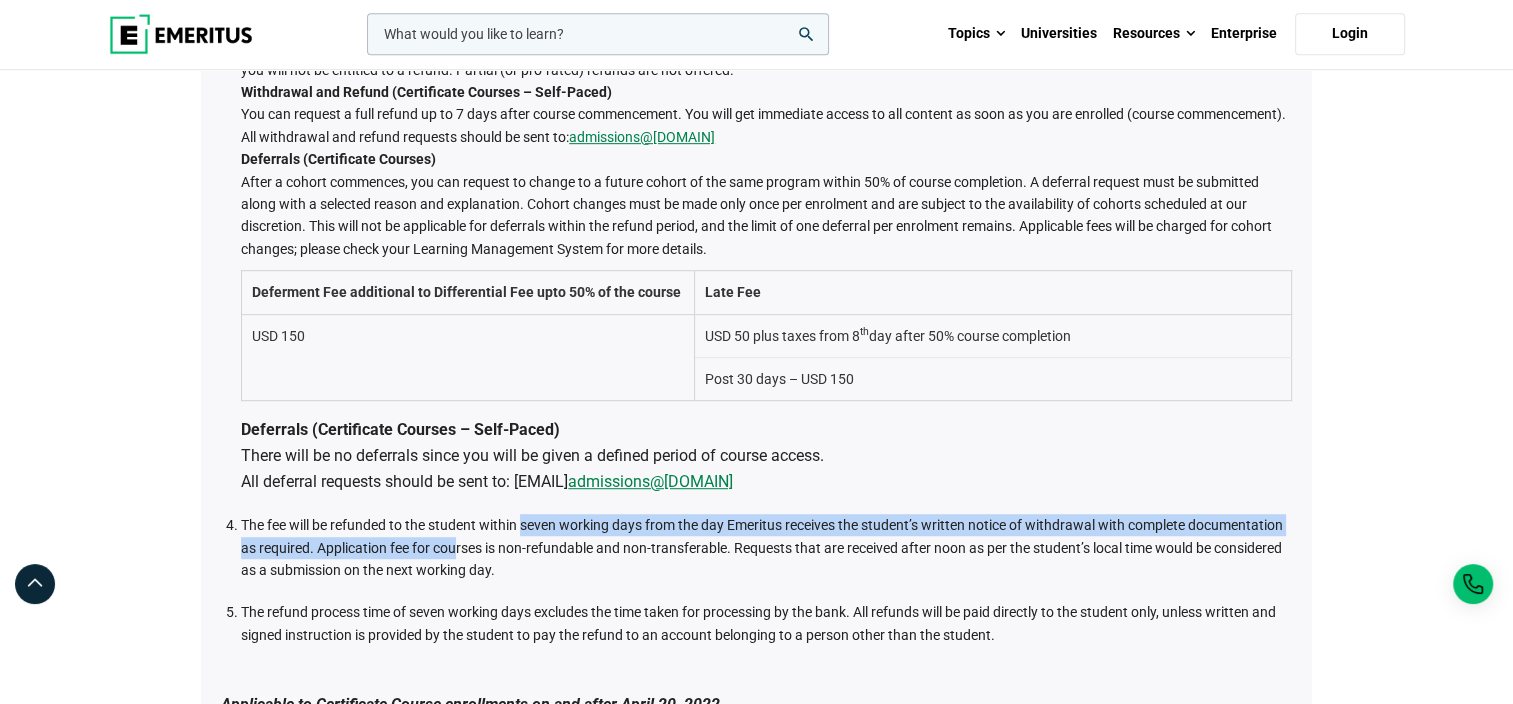 drag, startPoint x: 526, startPoint y: 540, endPoint x: 458, endPoint y: 571, distance: 74.73286 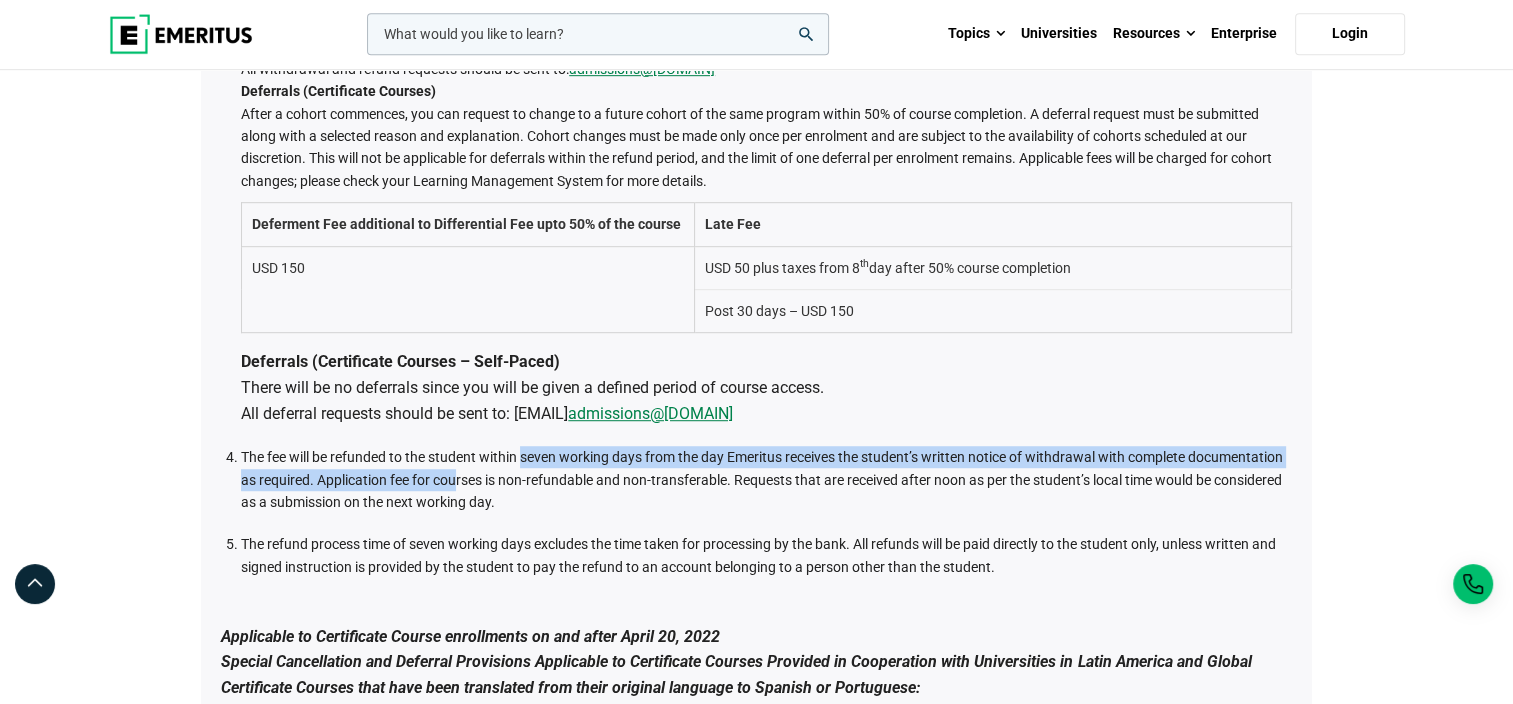 scroll, scrollTop: 1200, scrollLeft: 0, axis: vertical 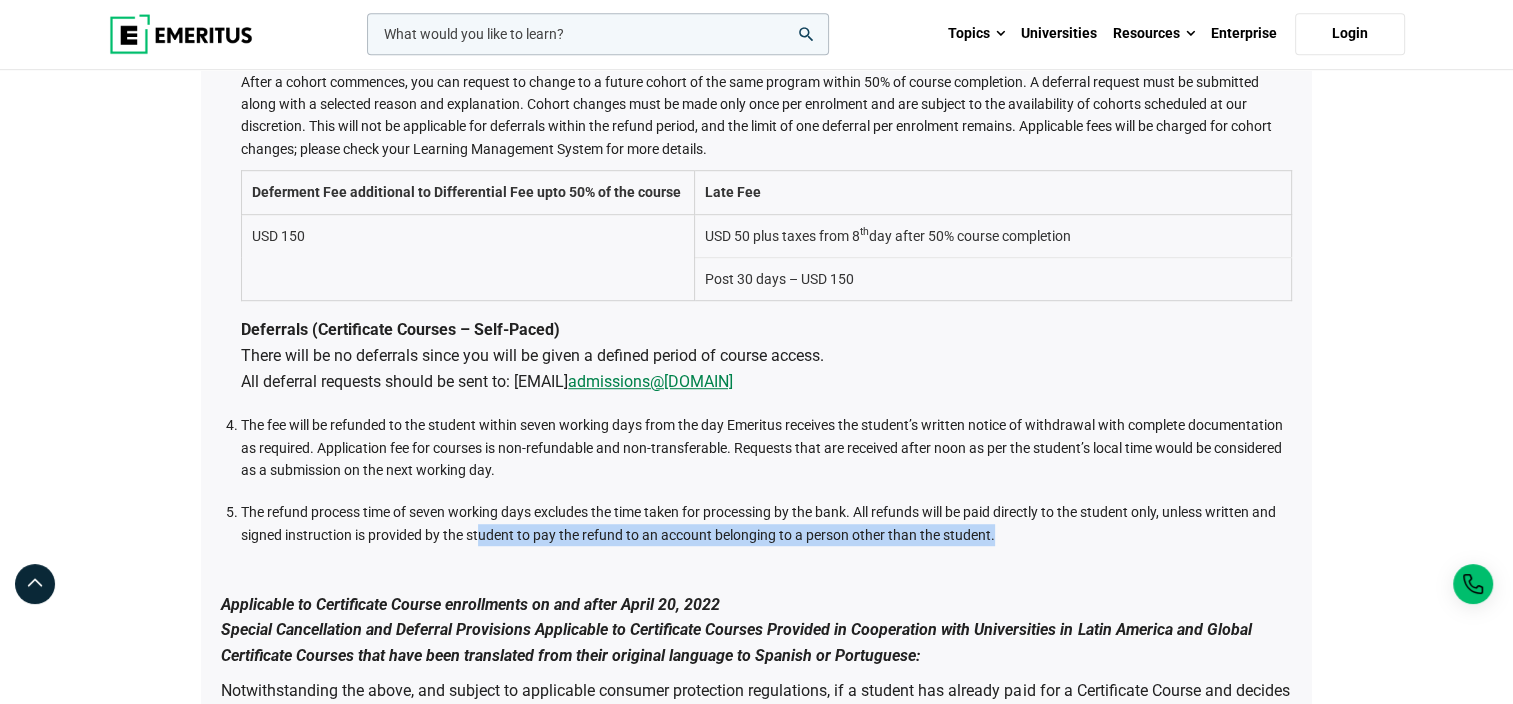 drag, startPoint x: 483, startPoint y: 540, endPoint x: 482, endPoint y: 564, distance: 24.020824 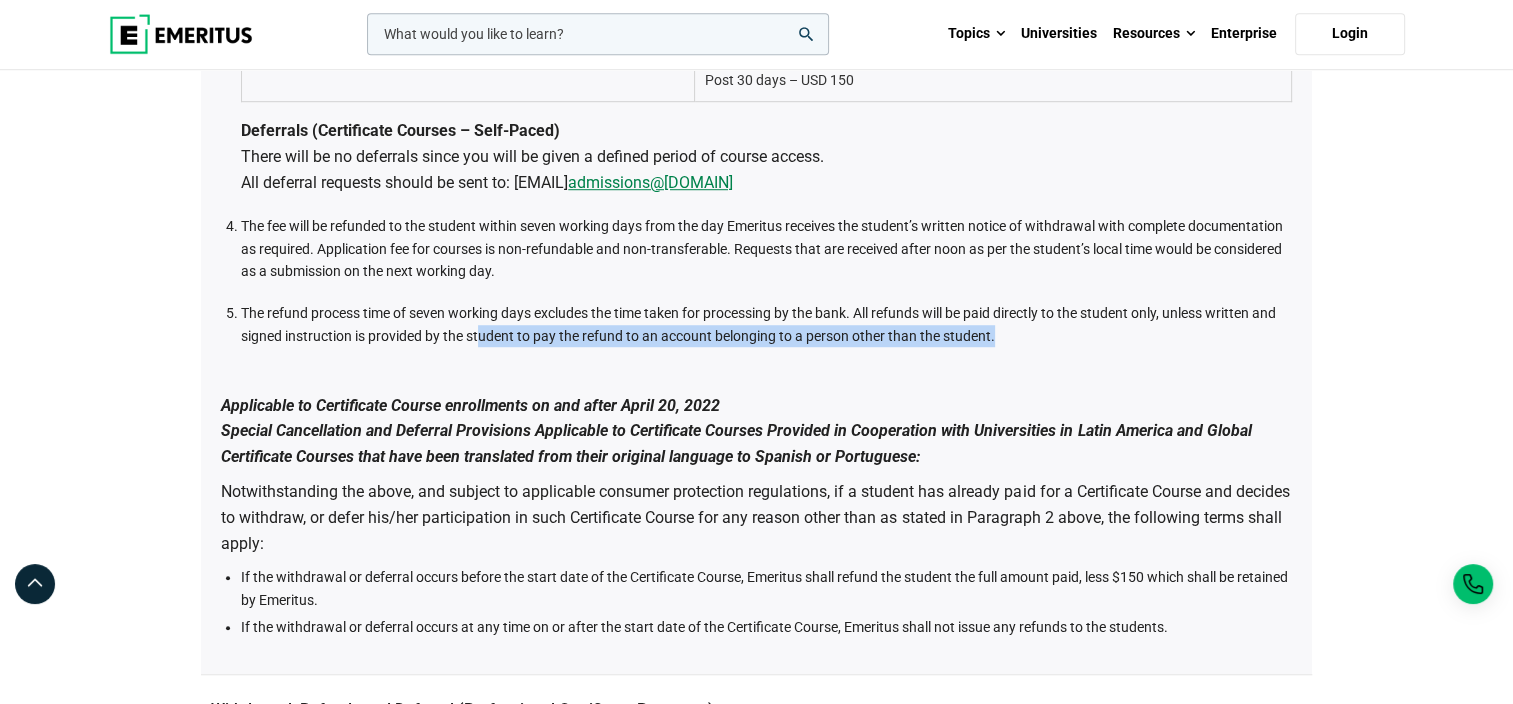 scroll, scrollTop: 1400, scrollLeft: 0, axis: vertical 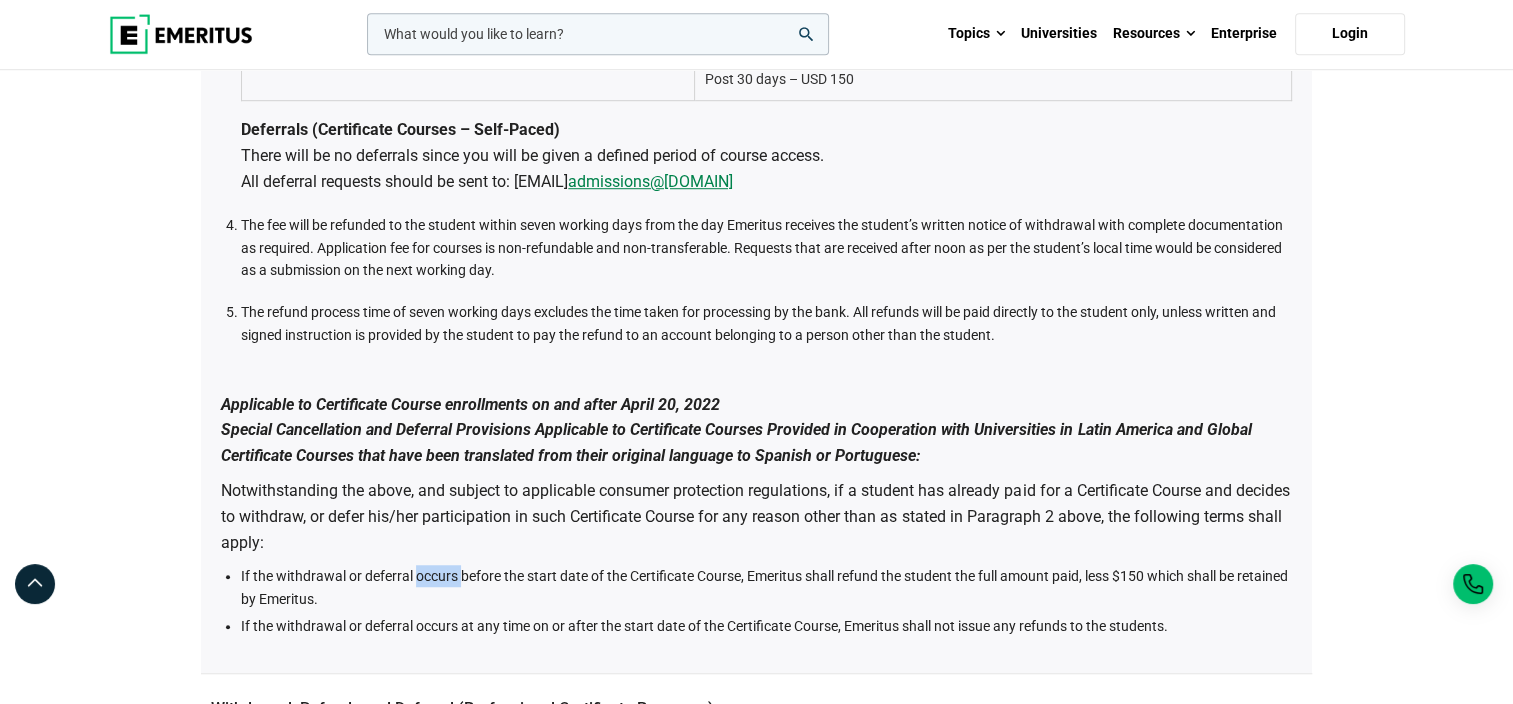 drag, startPoint x: 415, startPoint y: 589, endPoint x: 462, endPoint y: 592, distance: 47.095646 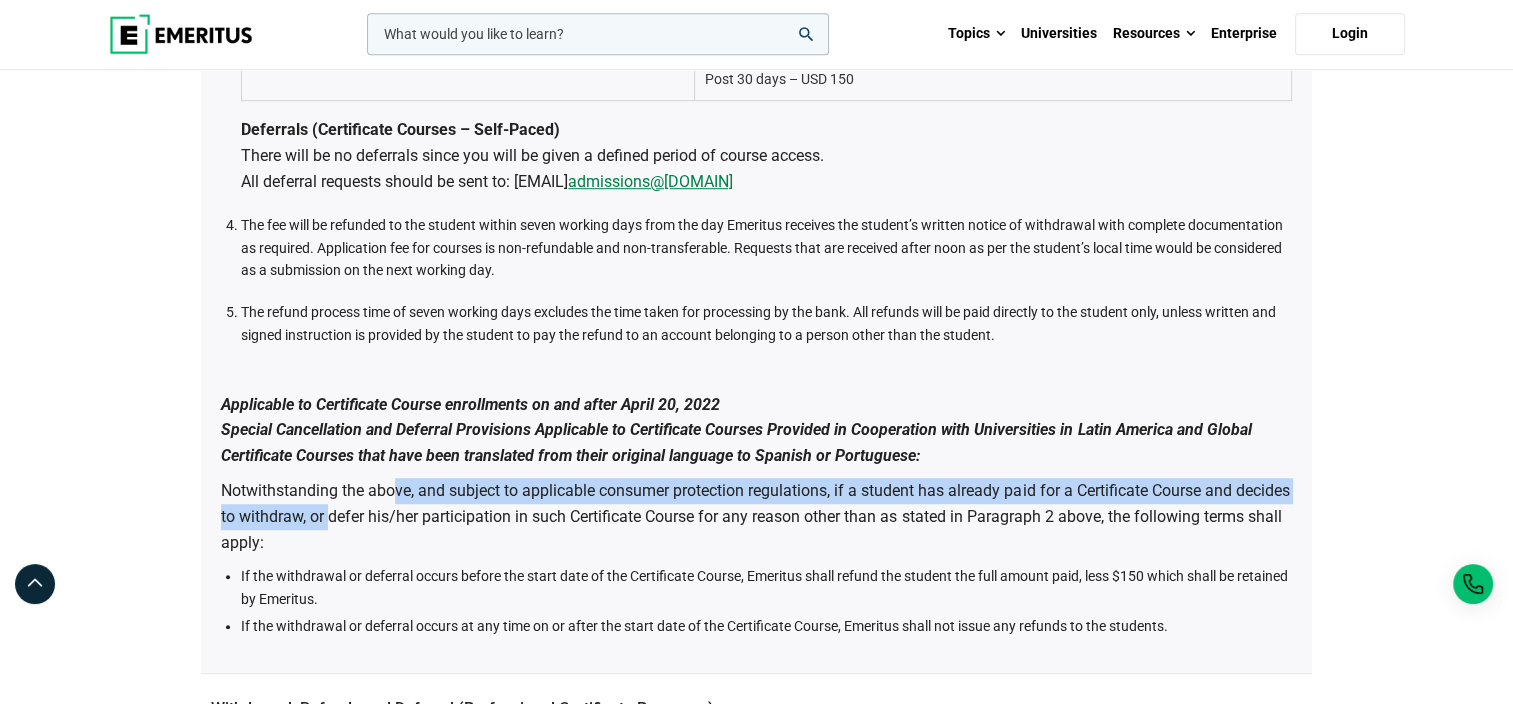 drag, startPoint x: 462, startPoint y: 592, endPoint x: 392, endPoint y: 532, distance: 92.19544 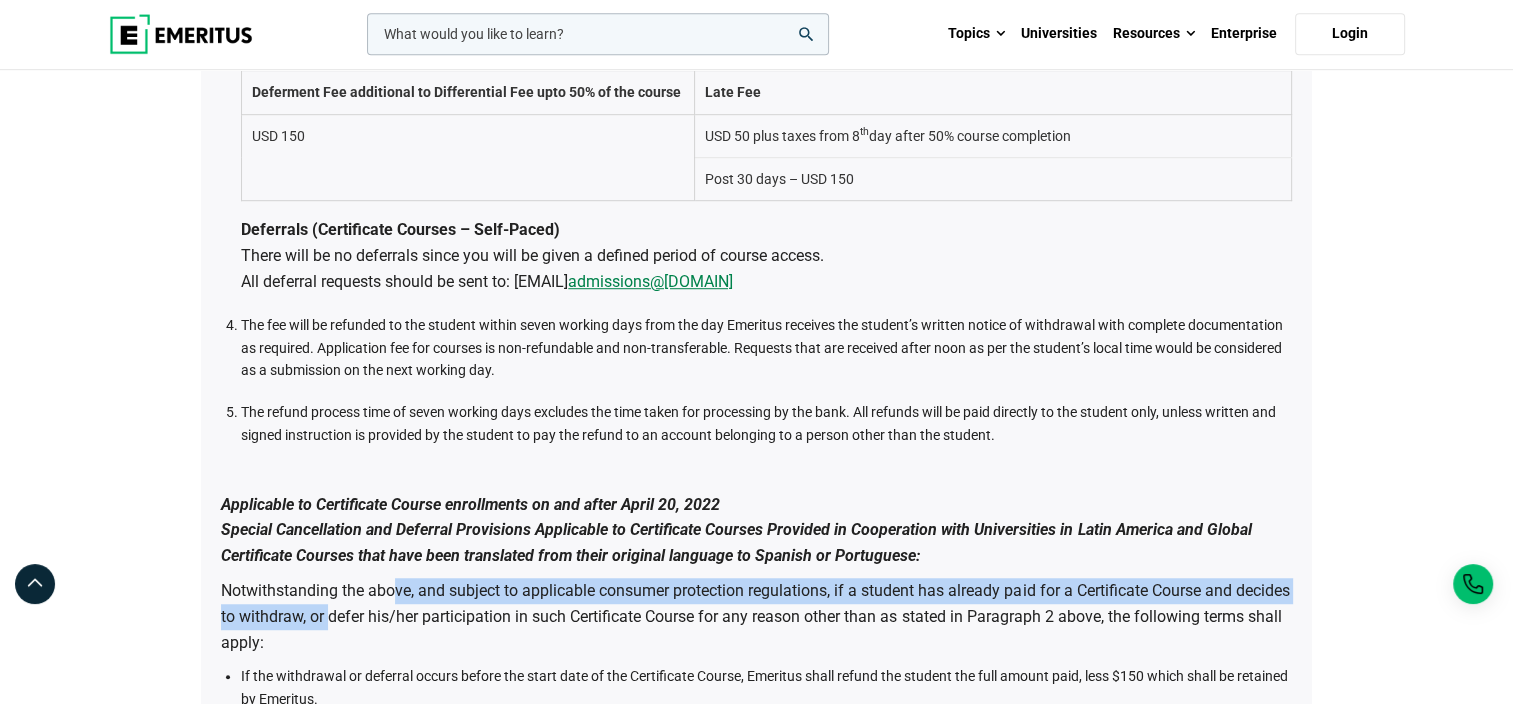 scroll, scrollTop: 1400, scrollLeft: 0, axis: vertical 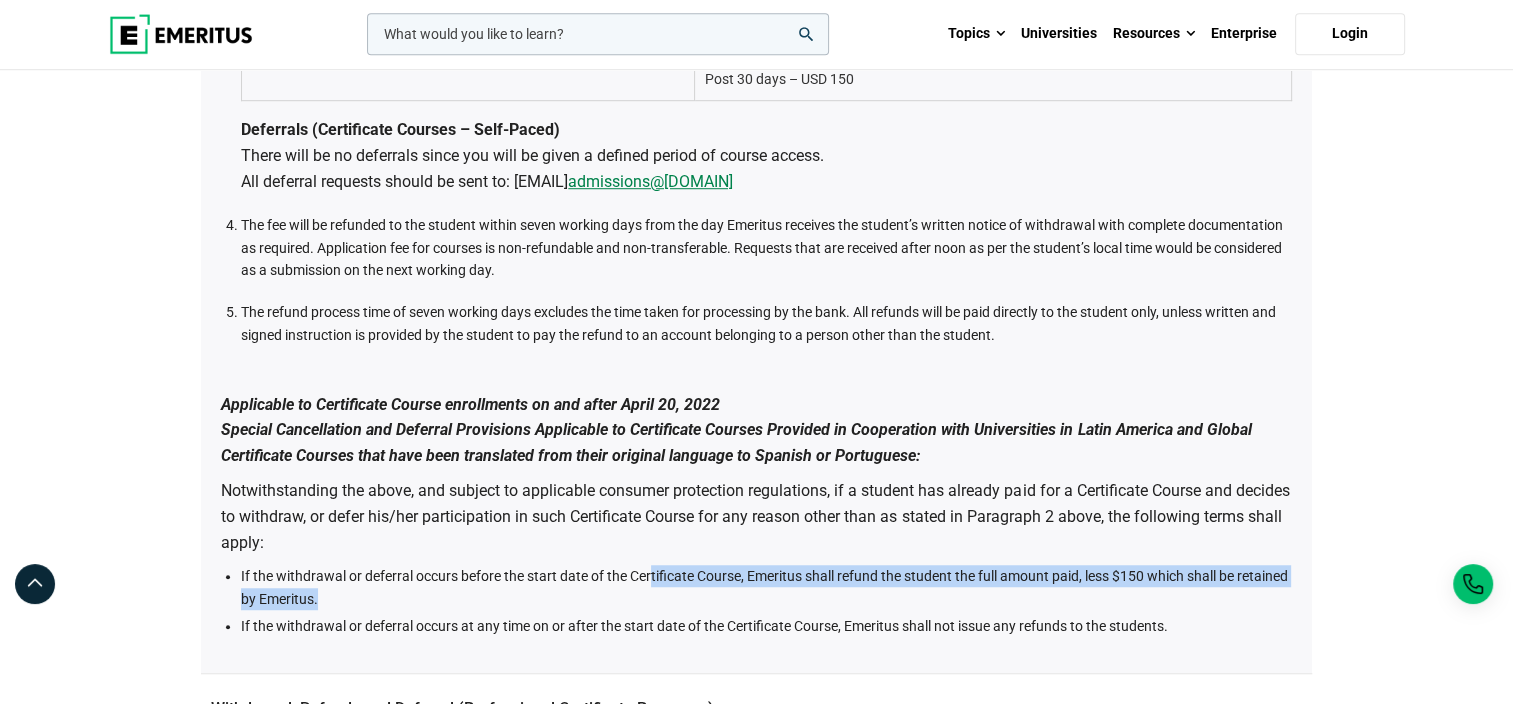 drag, startPoint x: 653, startPoint y: 587, endPoint x: 713, endPoint y: 615, distance: 66.211784 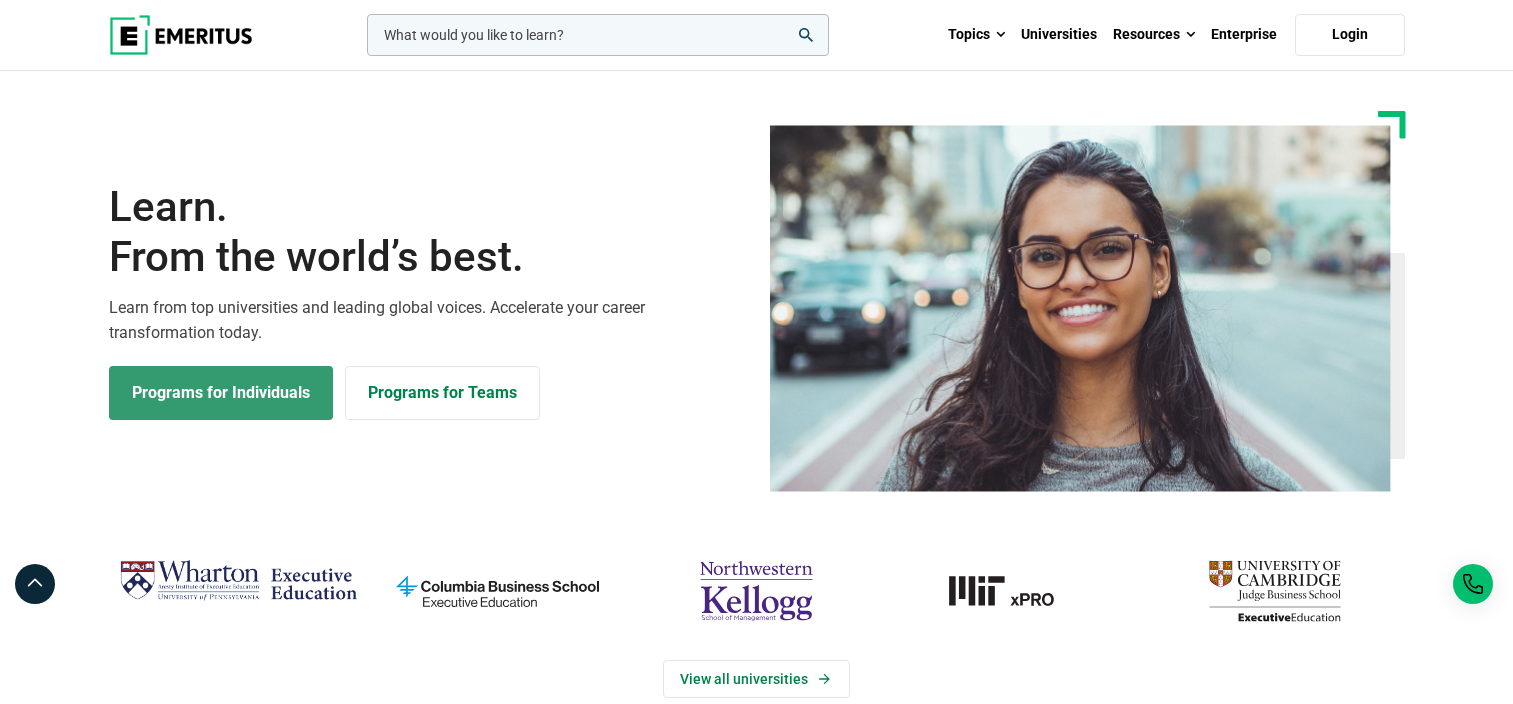scroll, scrollTop: 0, scrollLeft: 0, axis: both 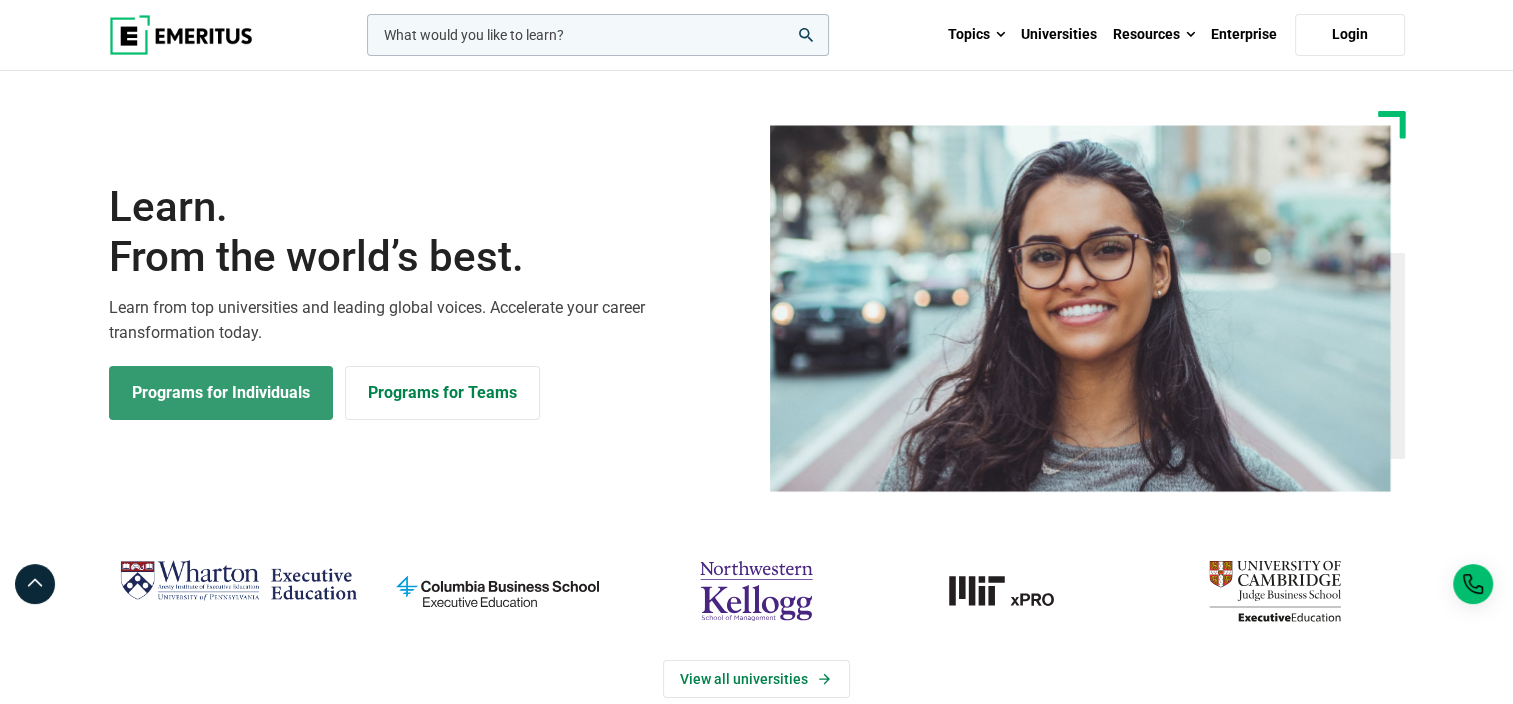 drag, startPoint x: 0, startPoint y: 0, endPoint x: 249, endPoint y: 400, distance: 471.16983 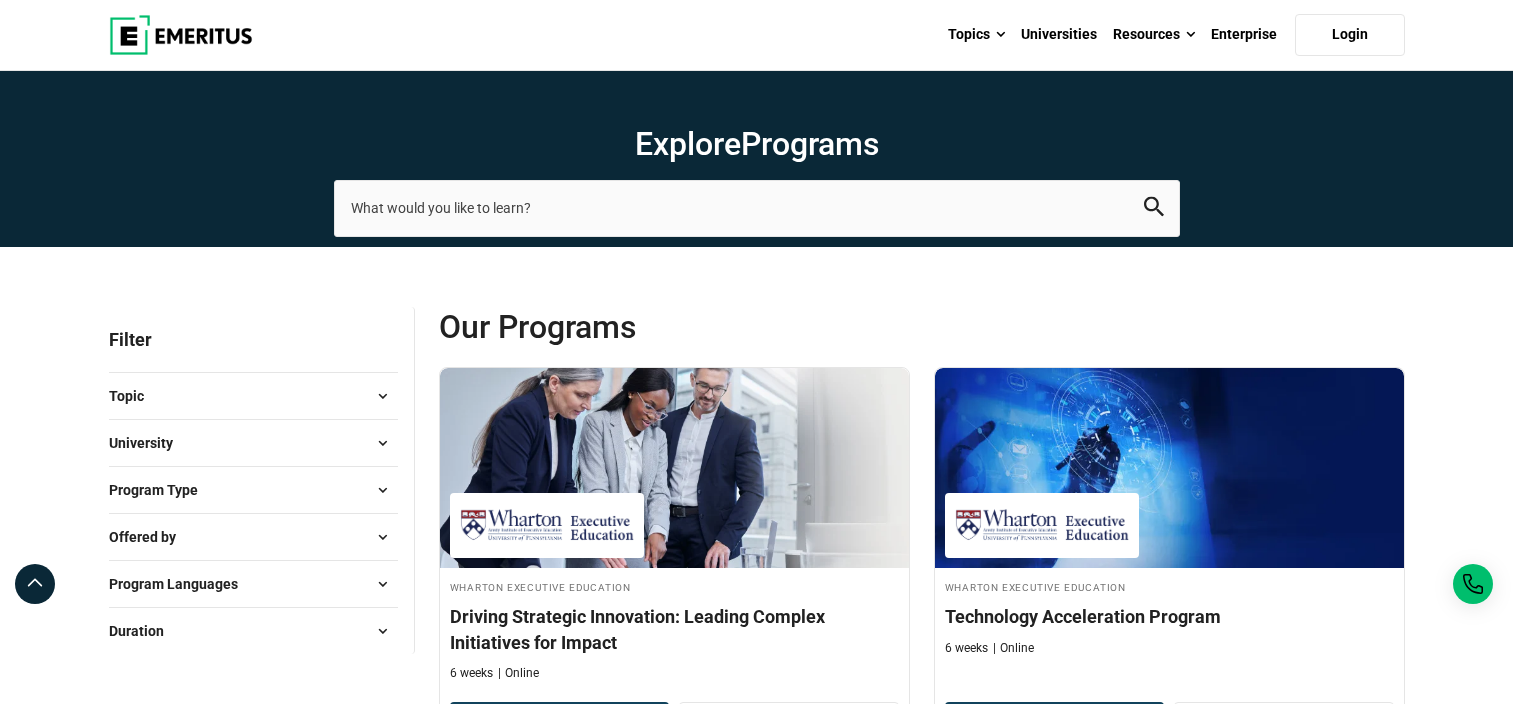 scroll, scrollTop: 300, scrollLeft: 0, axis: vertical 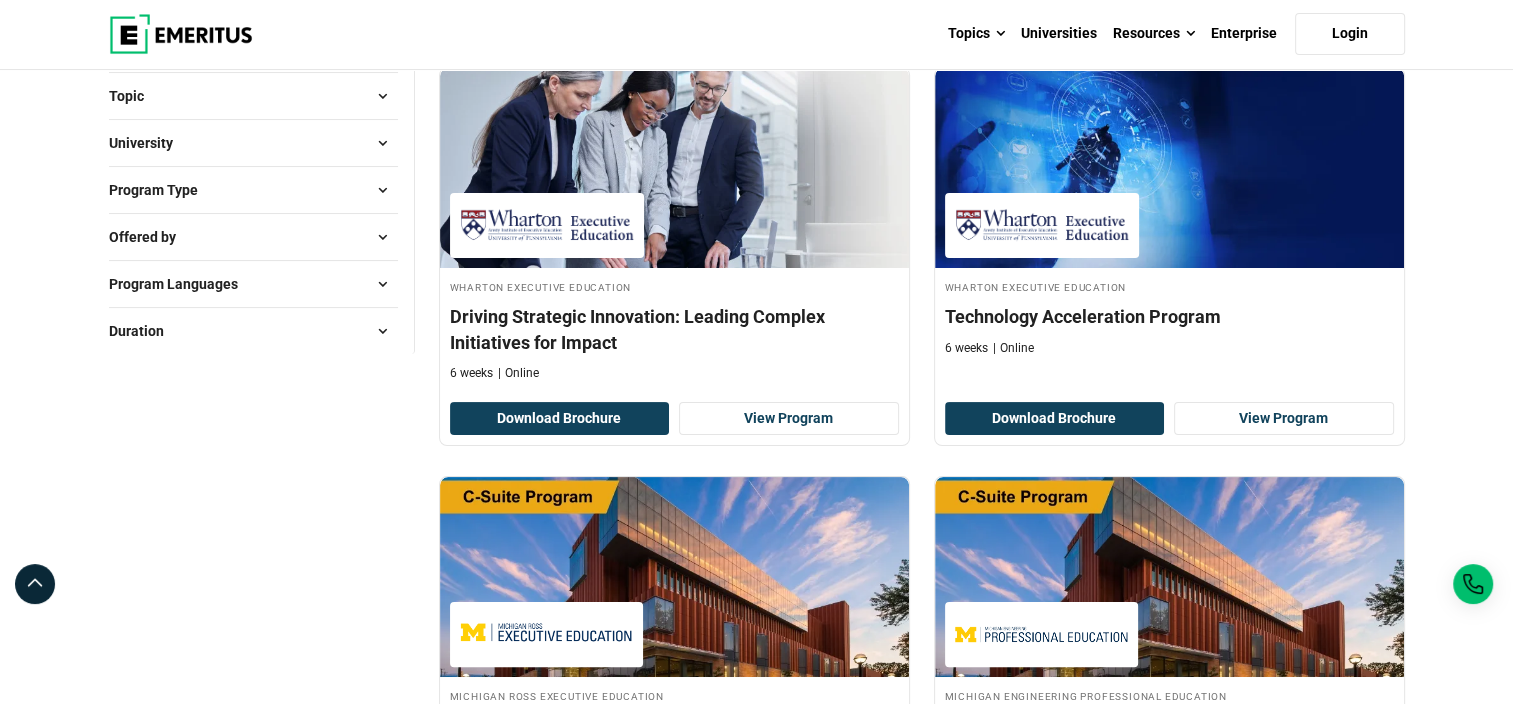 click on "University" at bounding box center (253, 143) 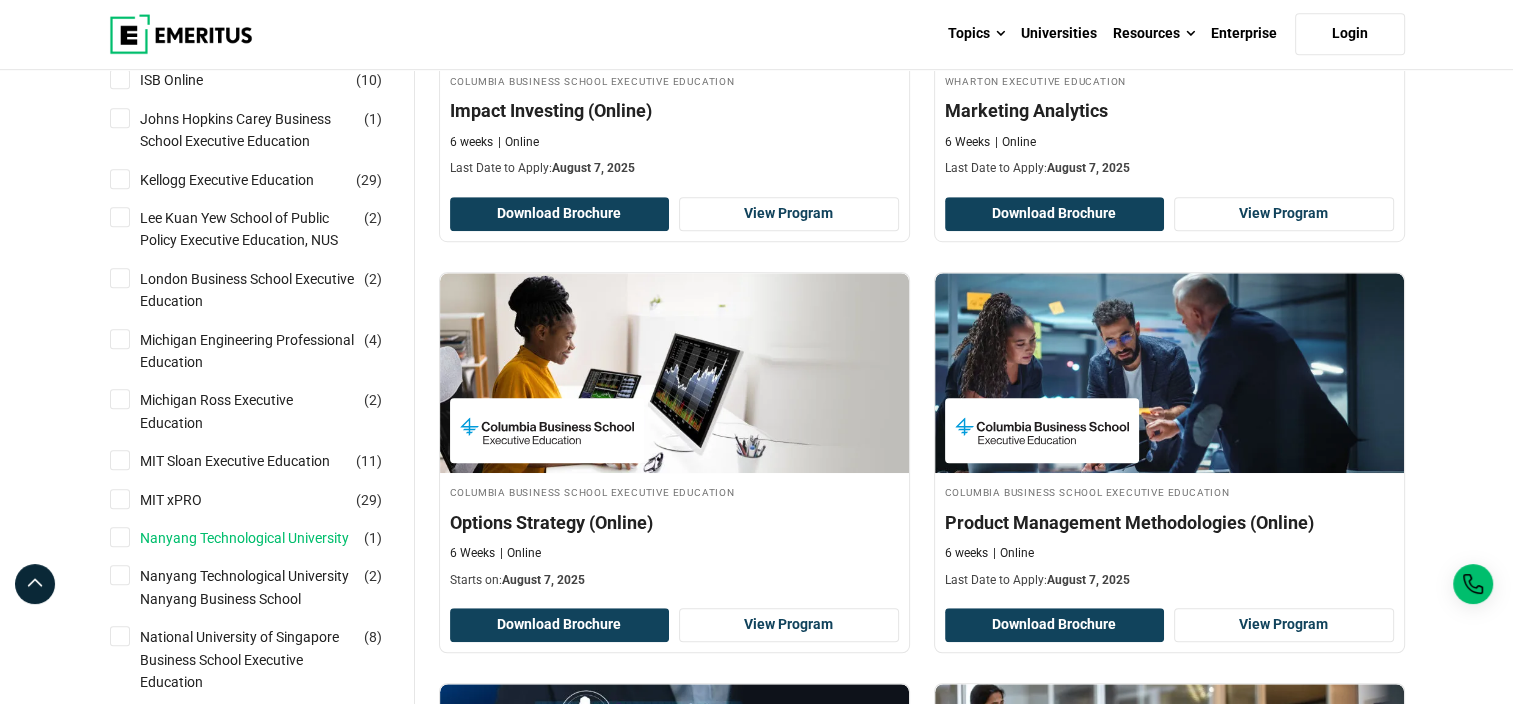 scroll, scrollTop: 1400, scrollLeft: 0, axis: vertical 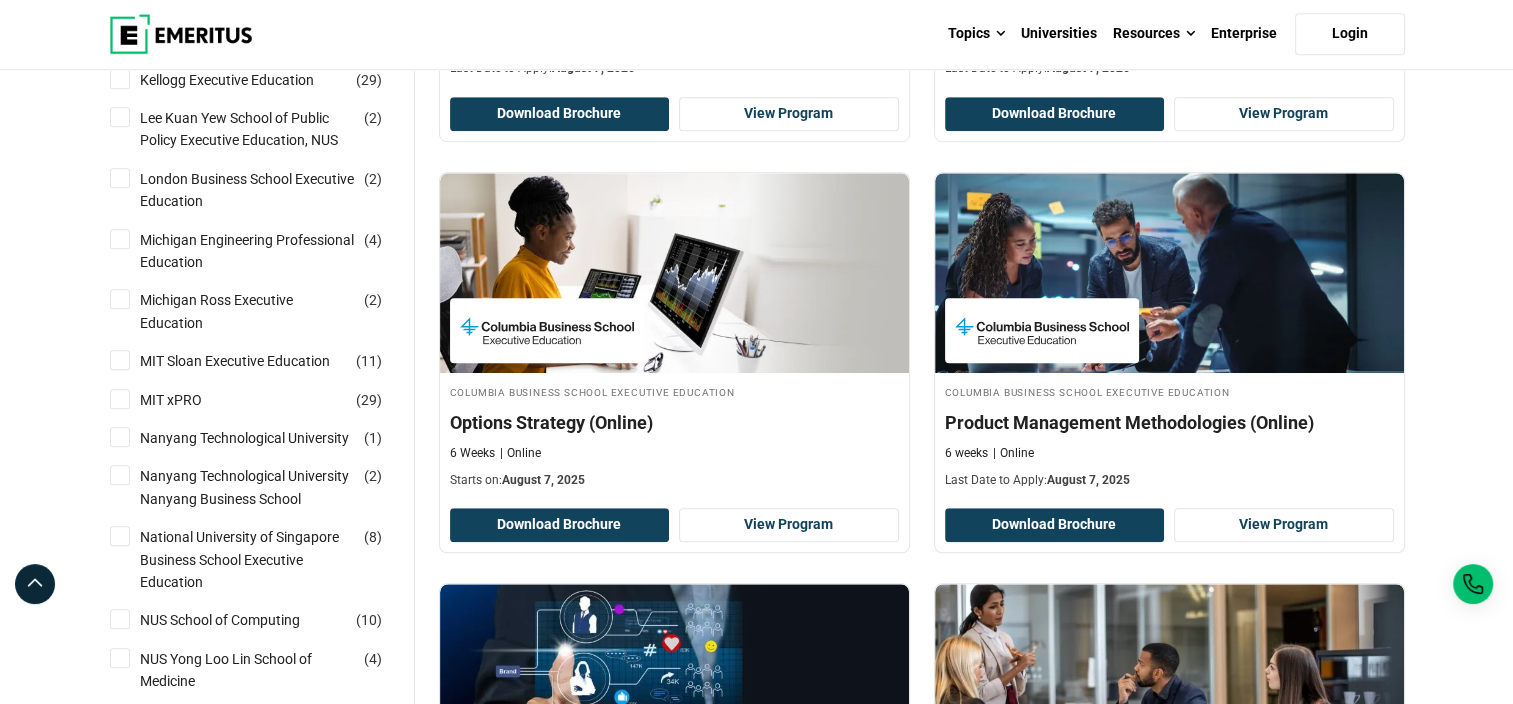 click on "NUS School of Computing   ( 10 )" at bounding box center [120, 619] 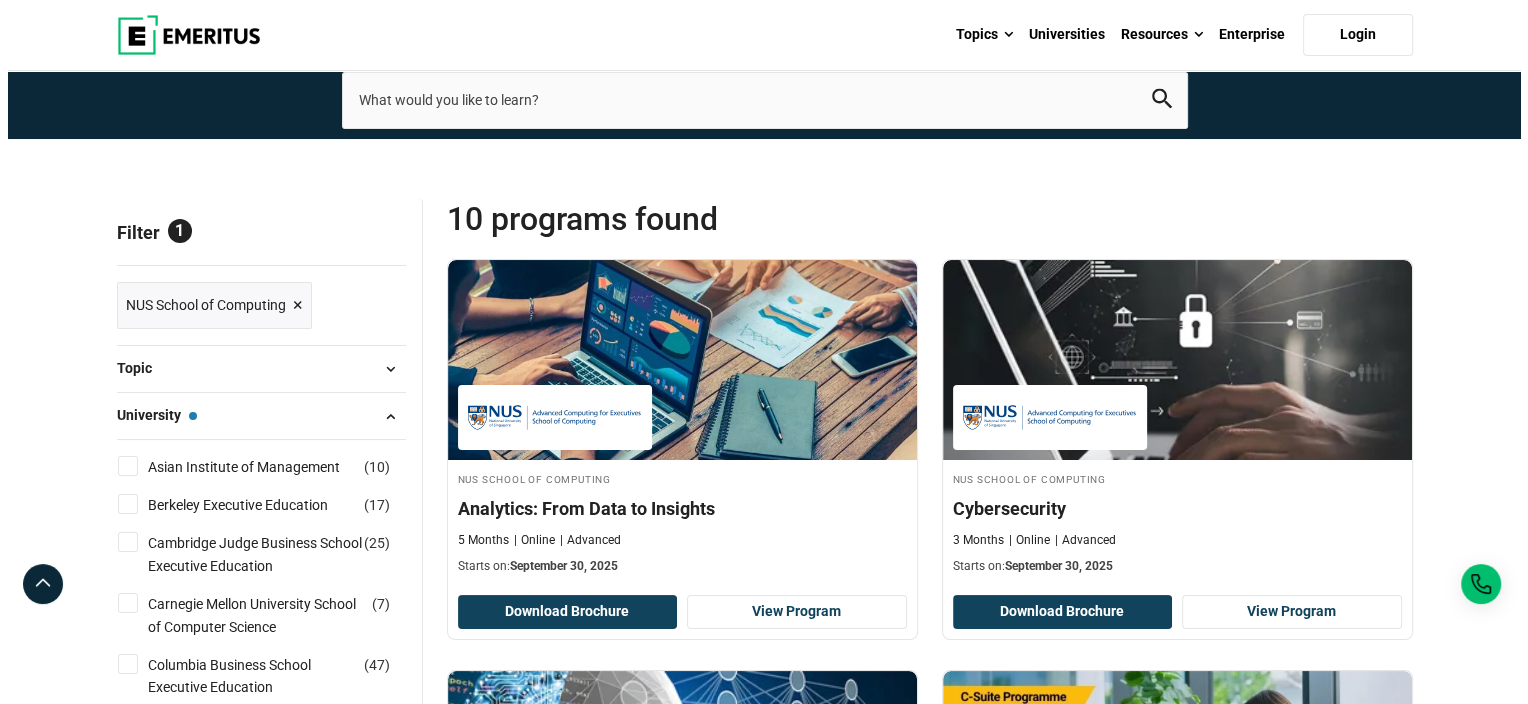 scroll, scrollTop: 0, scrollLeft: 0, axis: both 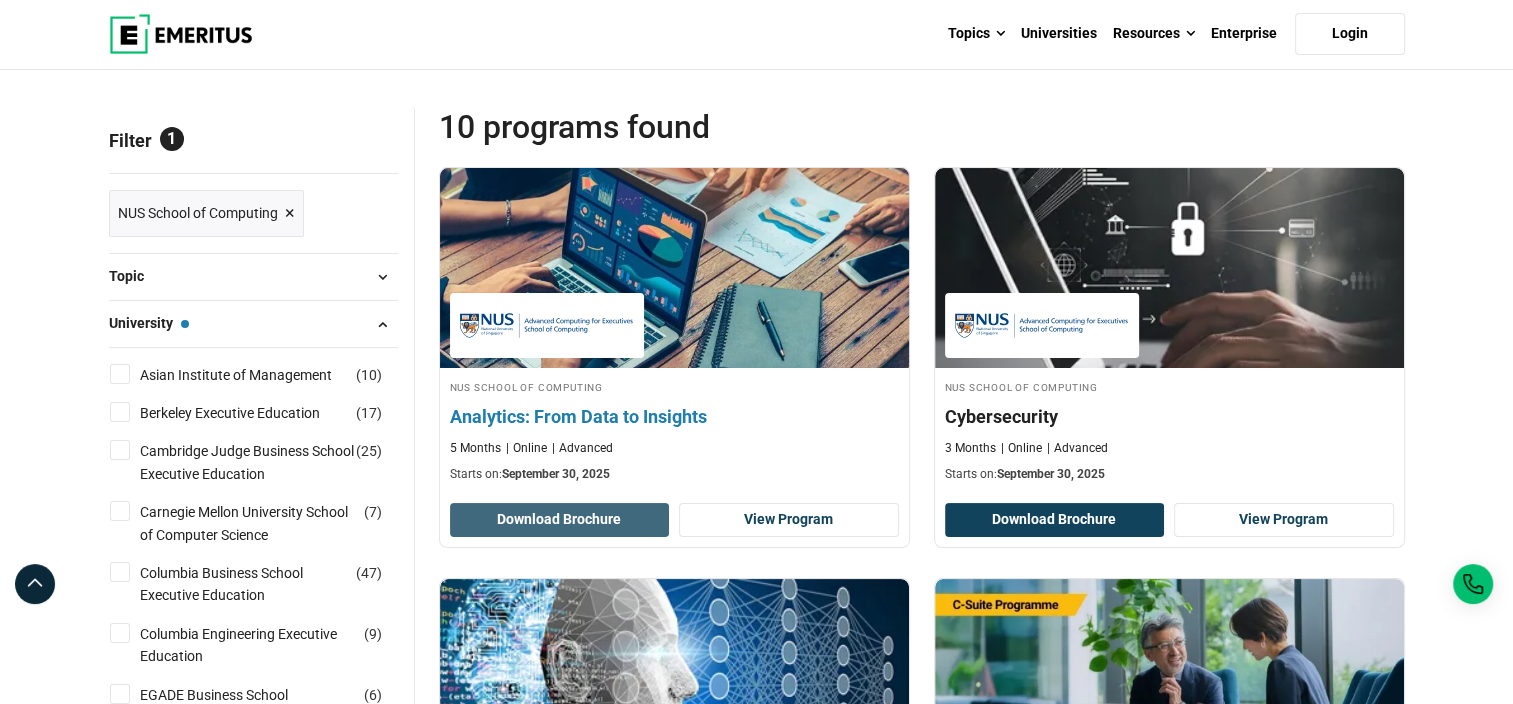 click on "Download Brochure" at bounding box center (560, 520) 